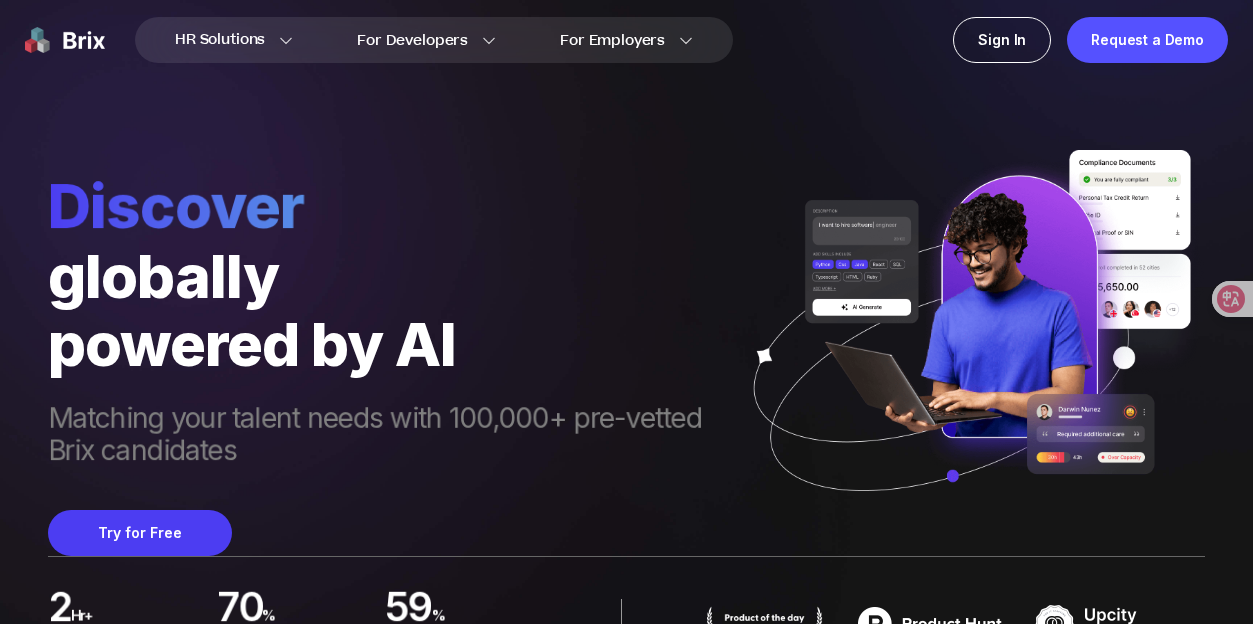 scroll, scrollTop: 0, scrollLeft: 0, axis: both 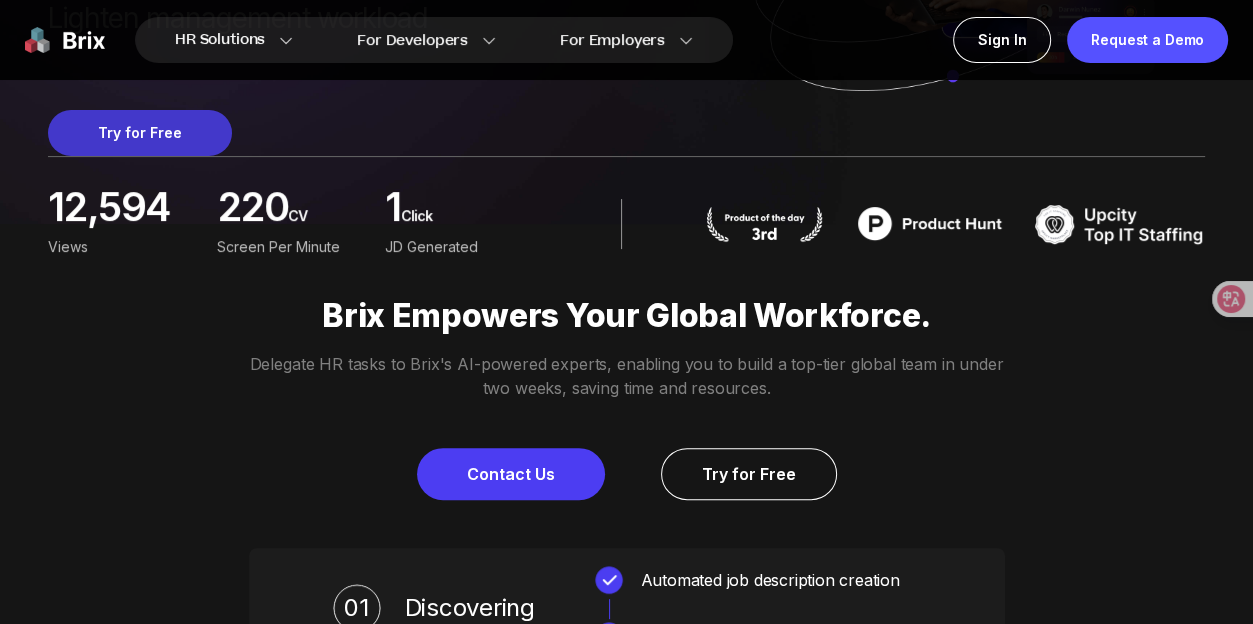 click on "Try for Free" at bounding box center [140, 133] 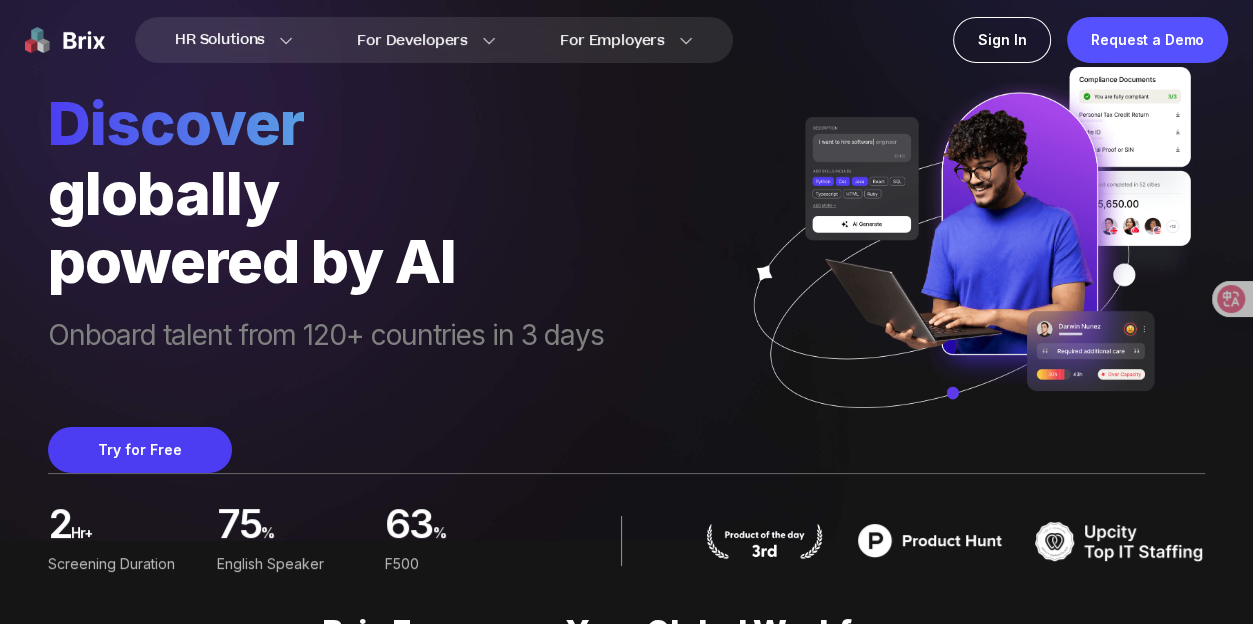 scroll, scrollTop: 0, scrollLeft: 0, axis: both 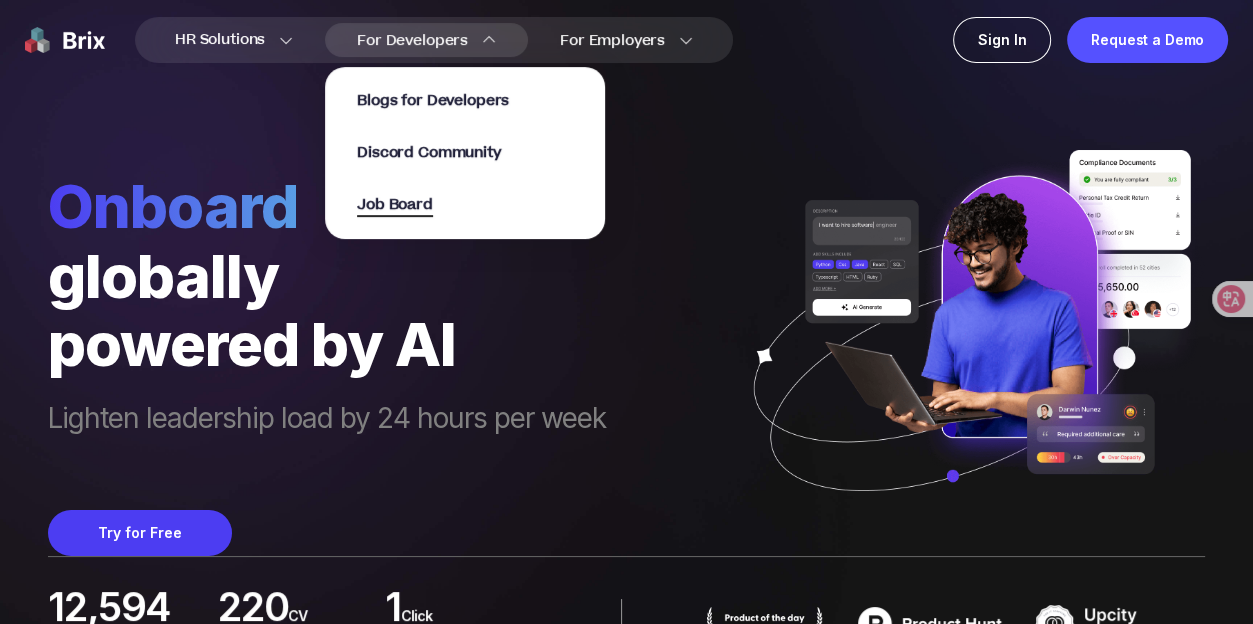 click on "Job Board" at bounding box center [395, 205] 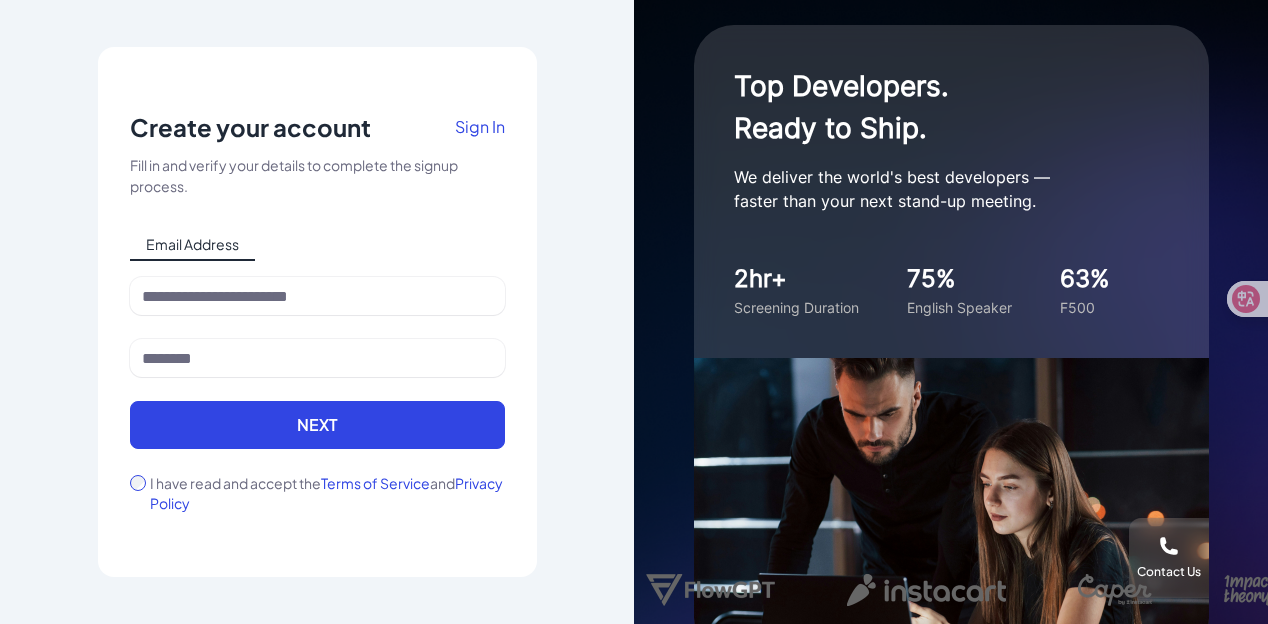 scroll, scrollTop: 0, scrollLeft: 0, axis: both 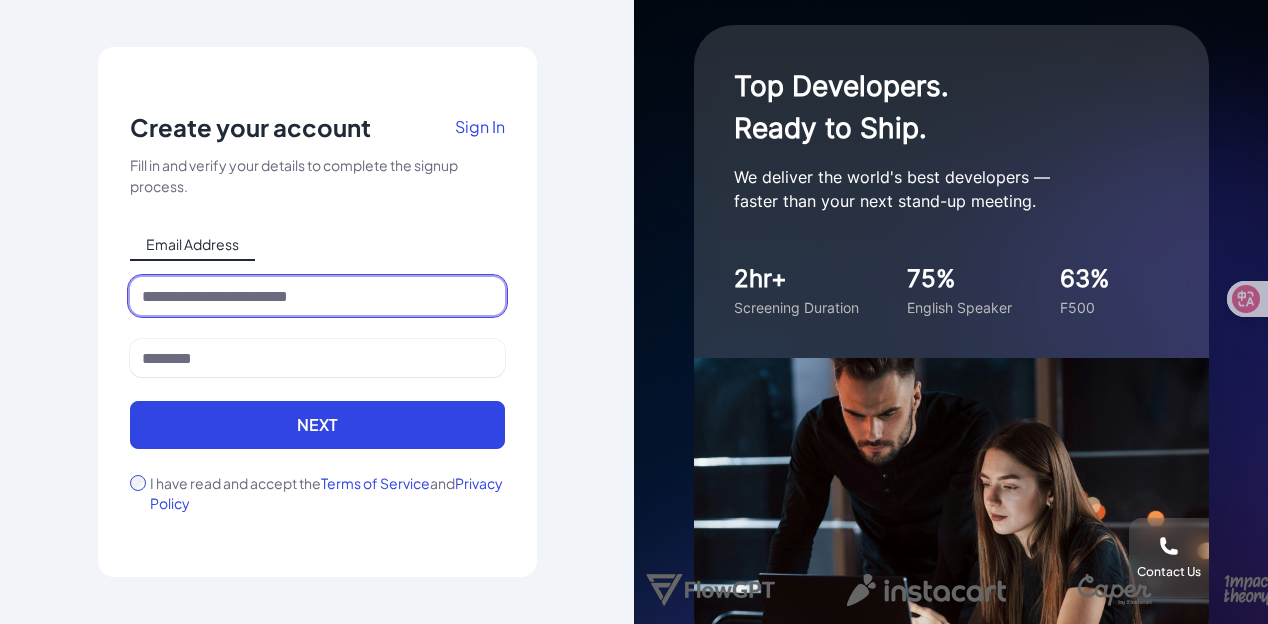 click at bounding box center (317, 296) 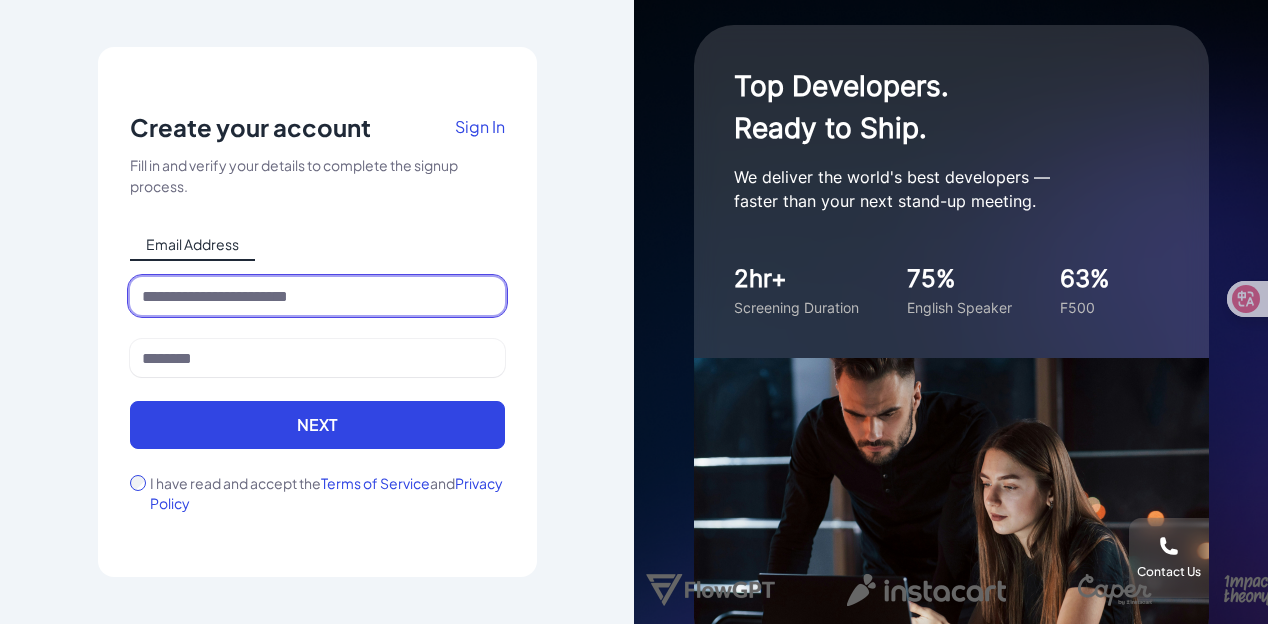 type on "**********" 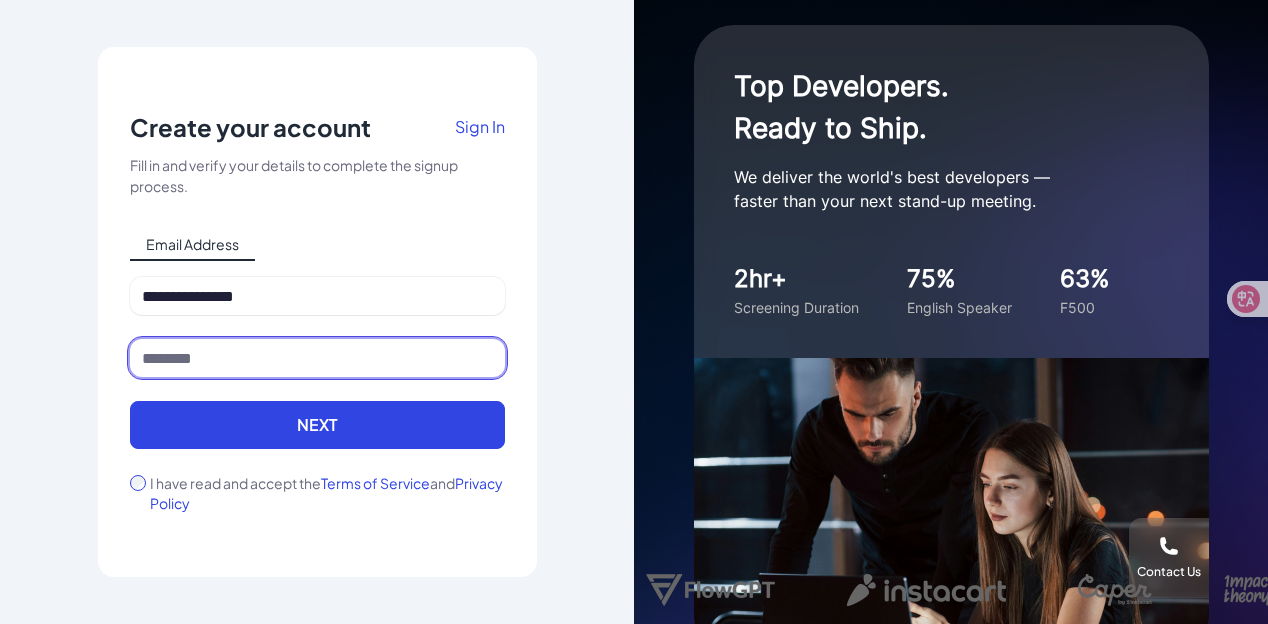 click at bounding box center (317, 358) 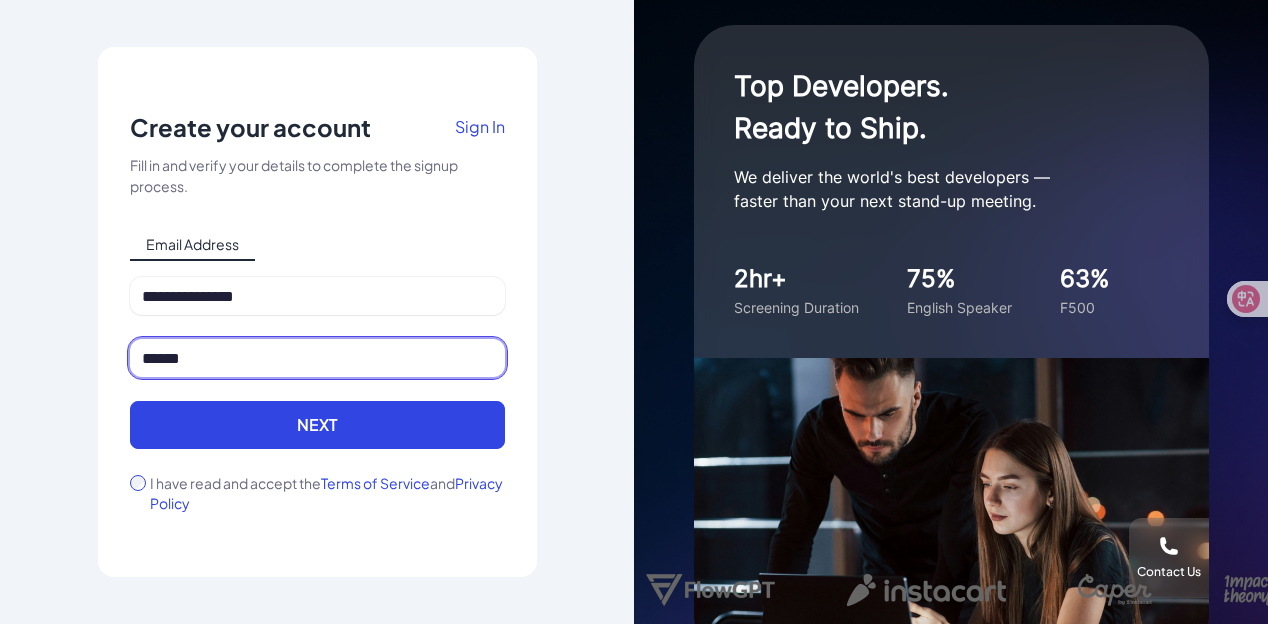 type on "******" 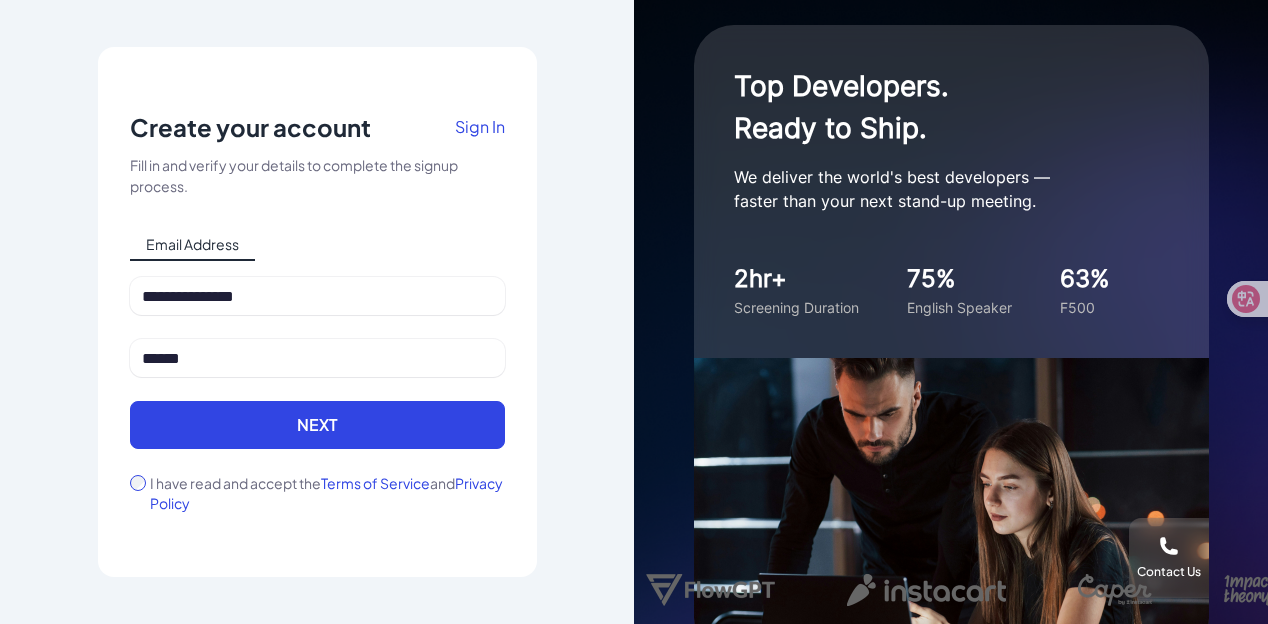 click on "**********" at bounding box center (317, 312) 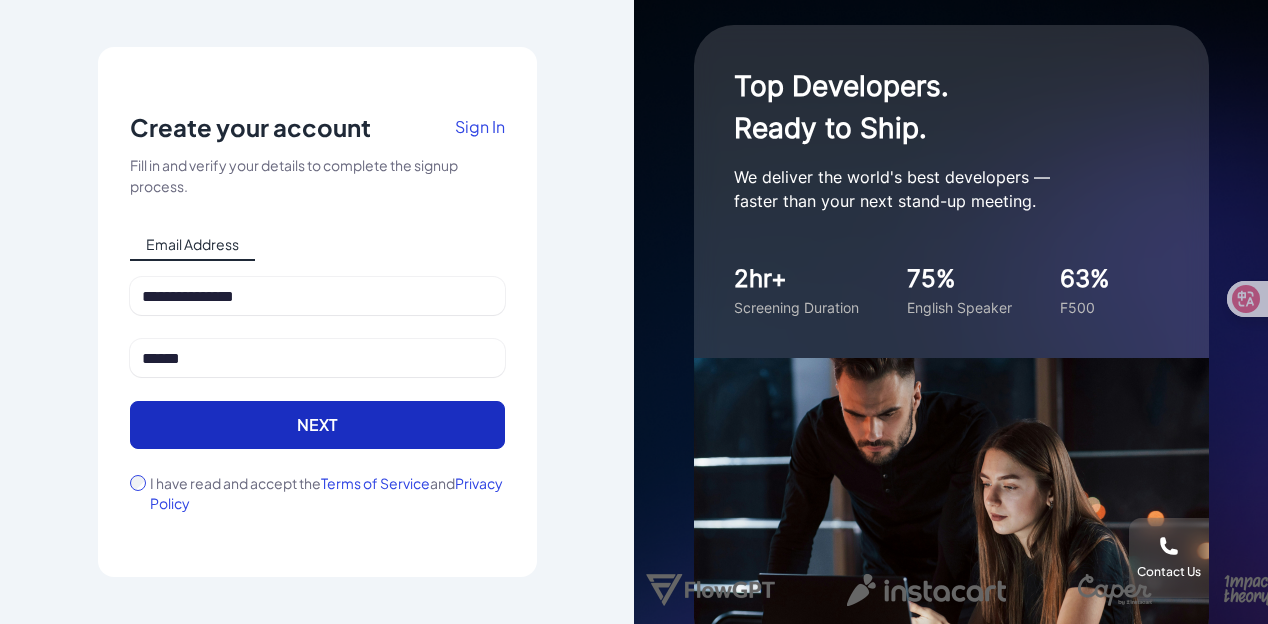 click on "Next" at bounding box center [317, 425] 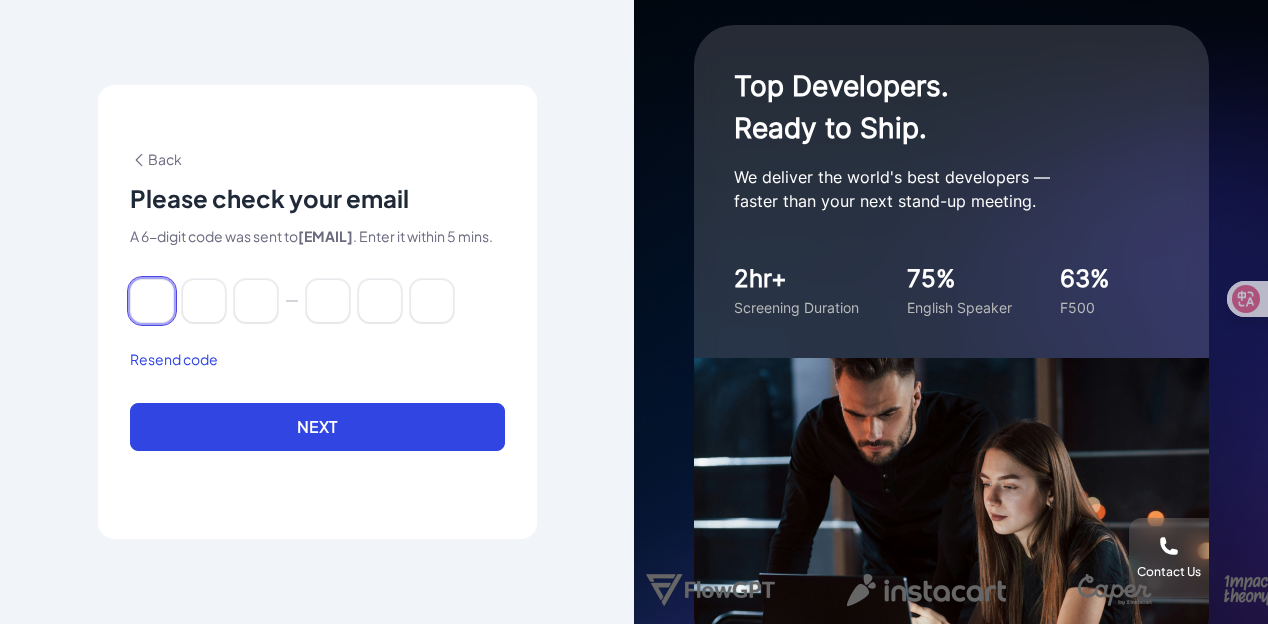 click at bounding box center (152, 301) 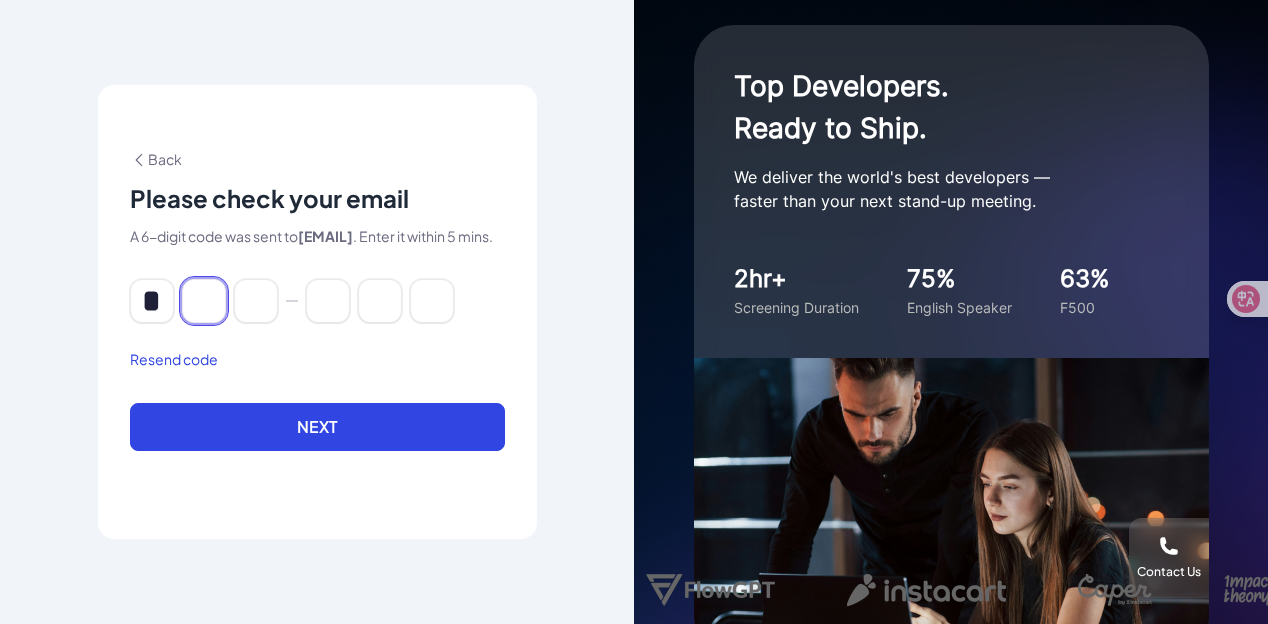 type on "*" 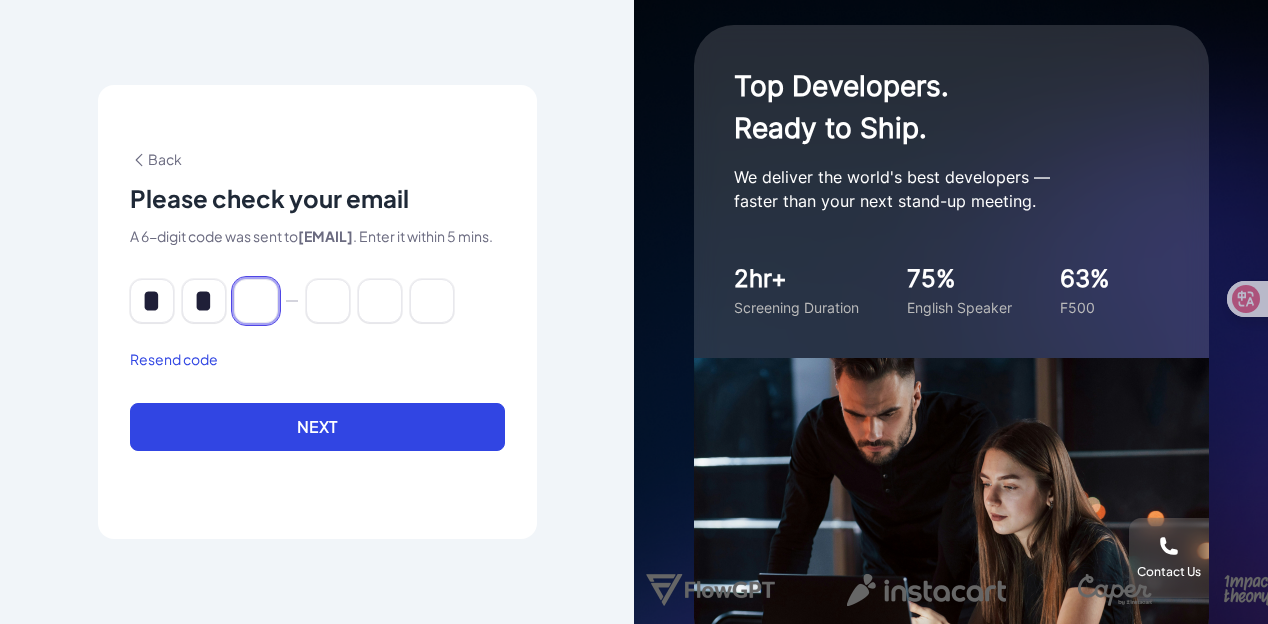type on "*" 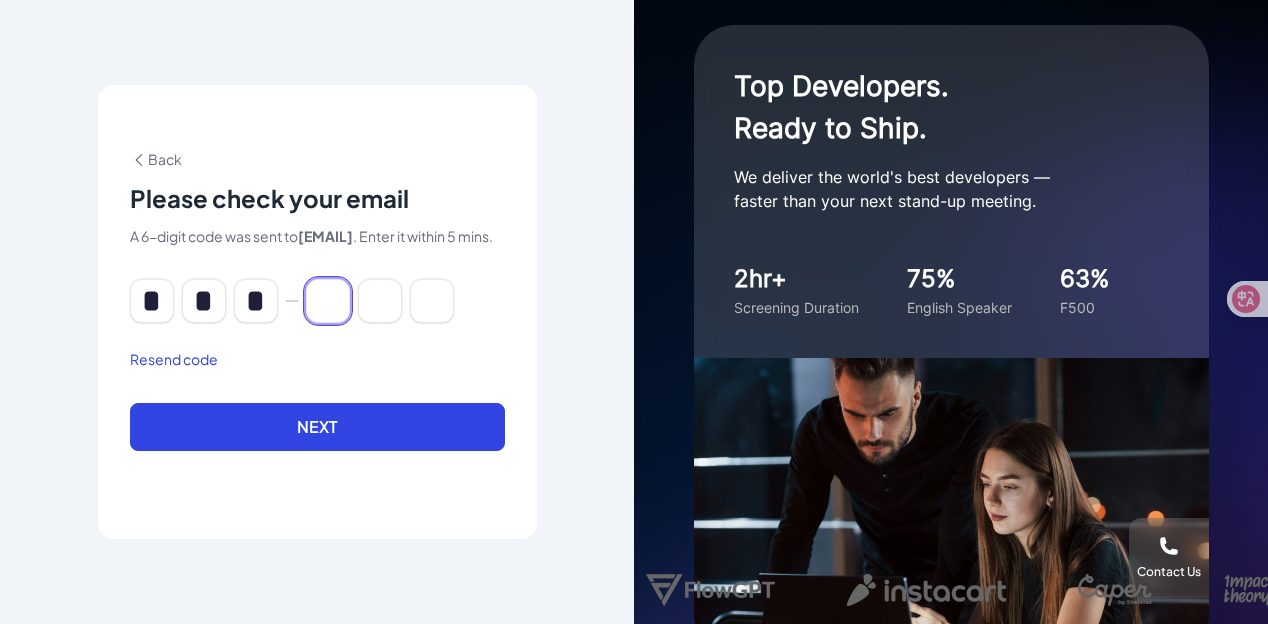 type on "*" 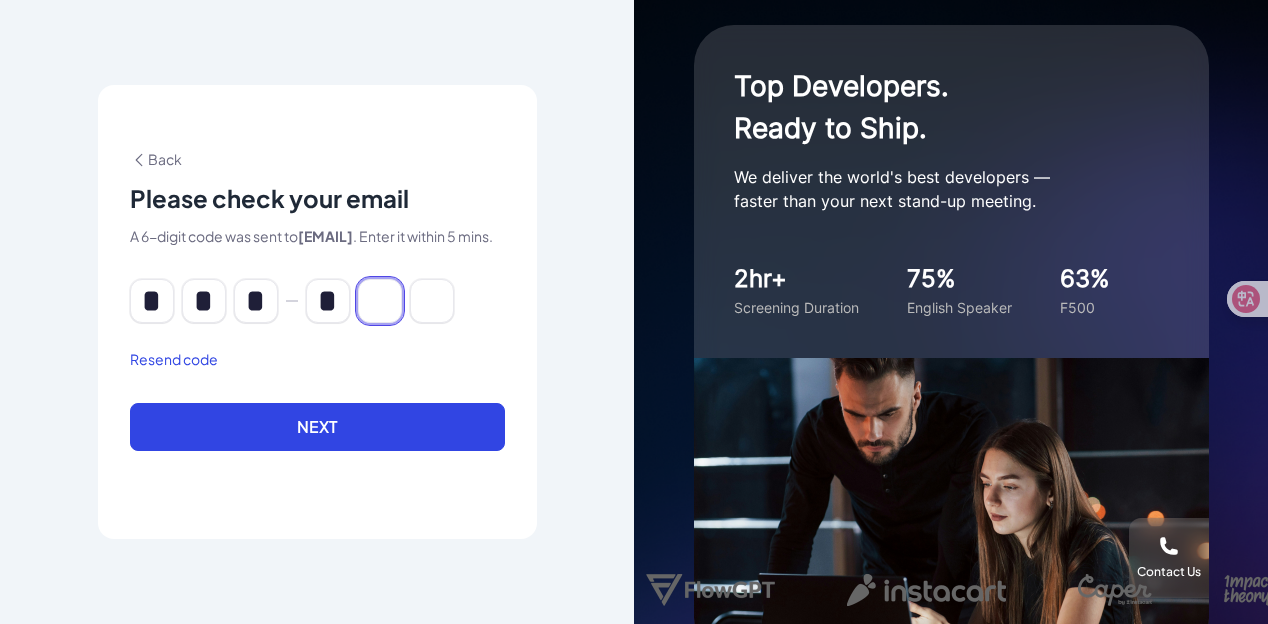 type on "*" 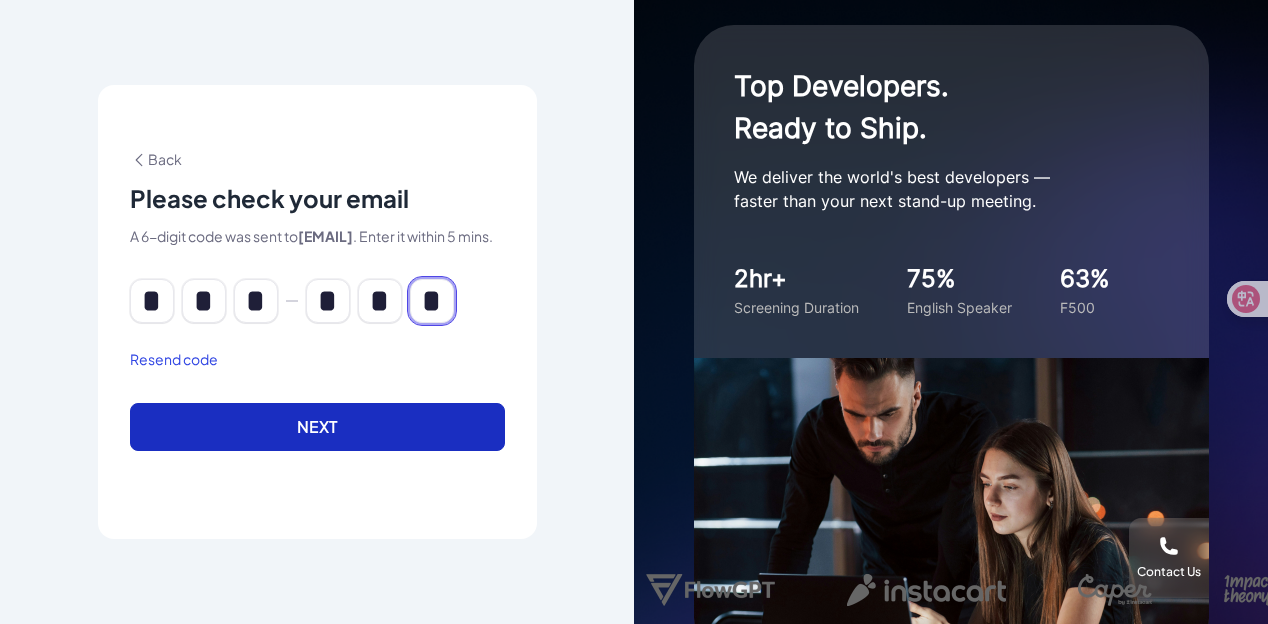 type on "*" 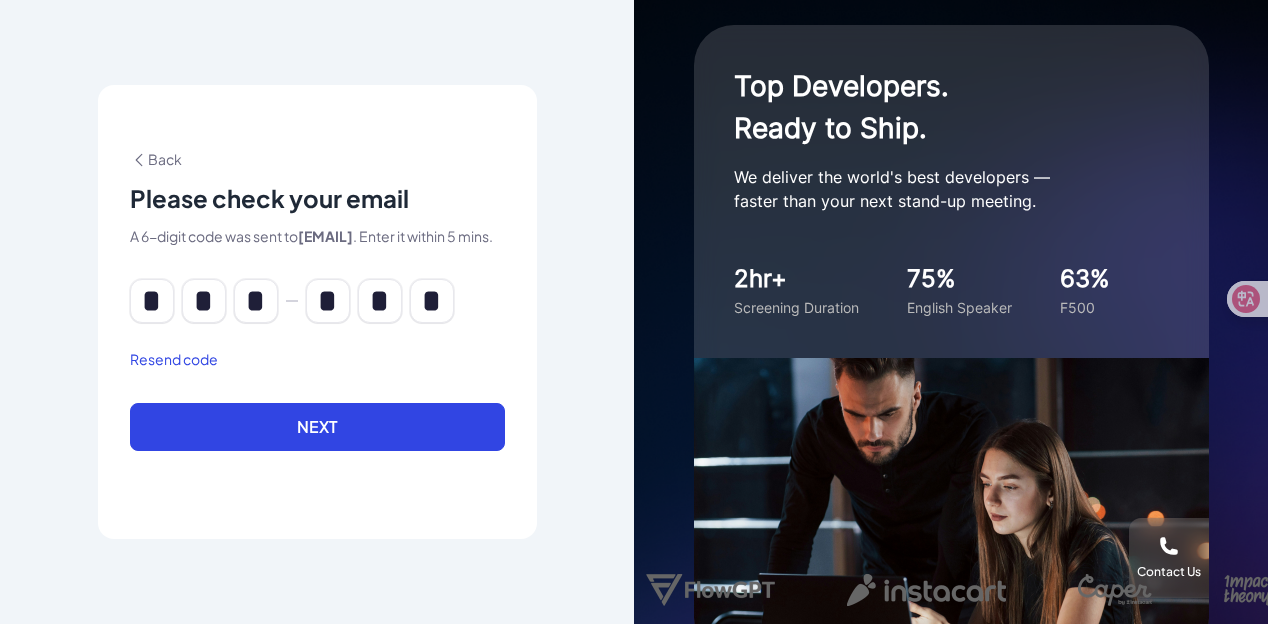 drag, startPoint x: 264, startPoint y: 426, endPoint x: 280, endPoint y: 418, distance: 17.888544 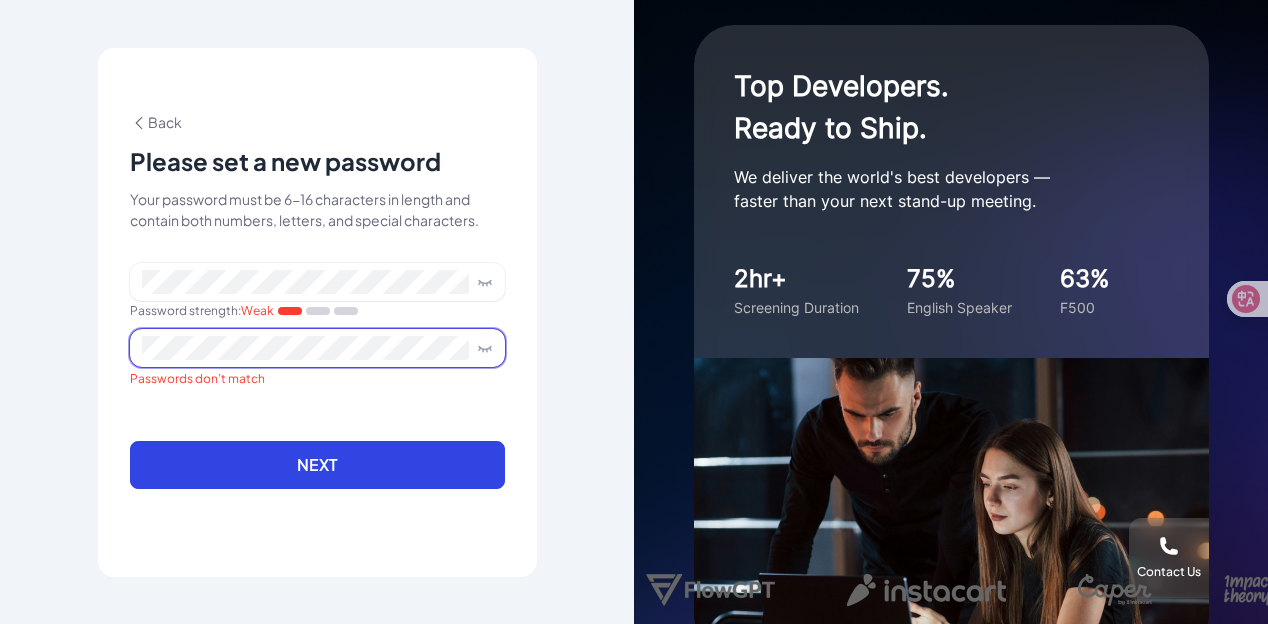 click on "Next" at bounding box center (317, 465) 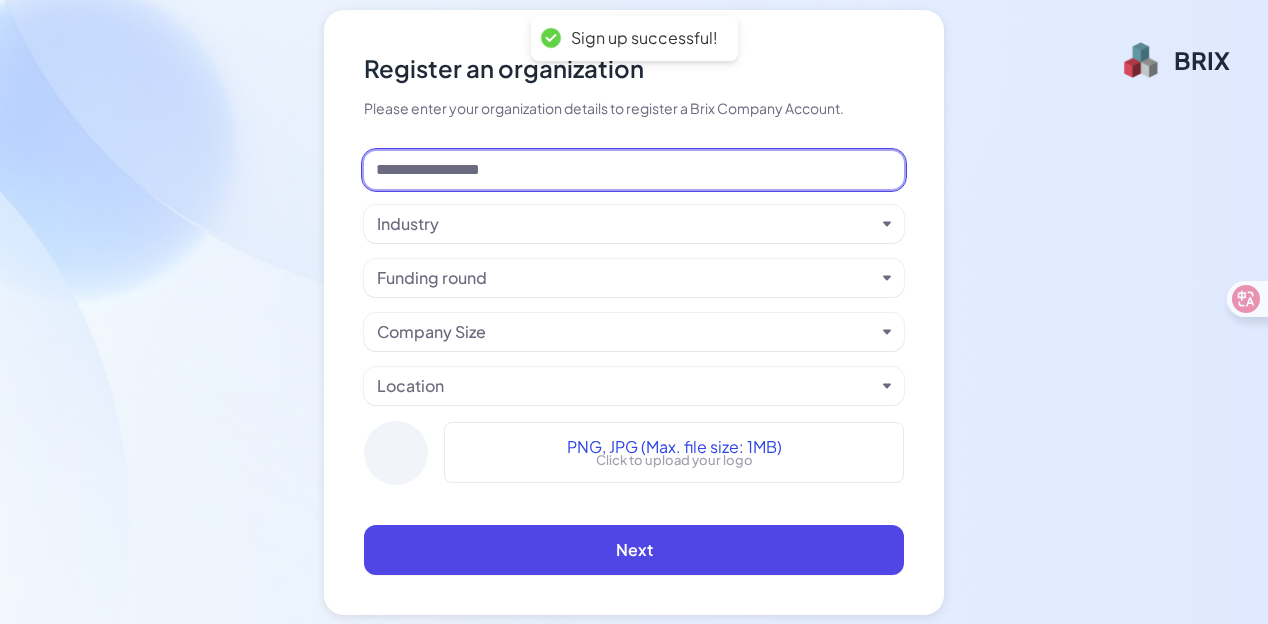 click at bounding box center (634, 170) 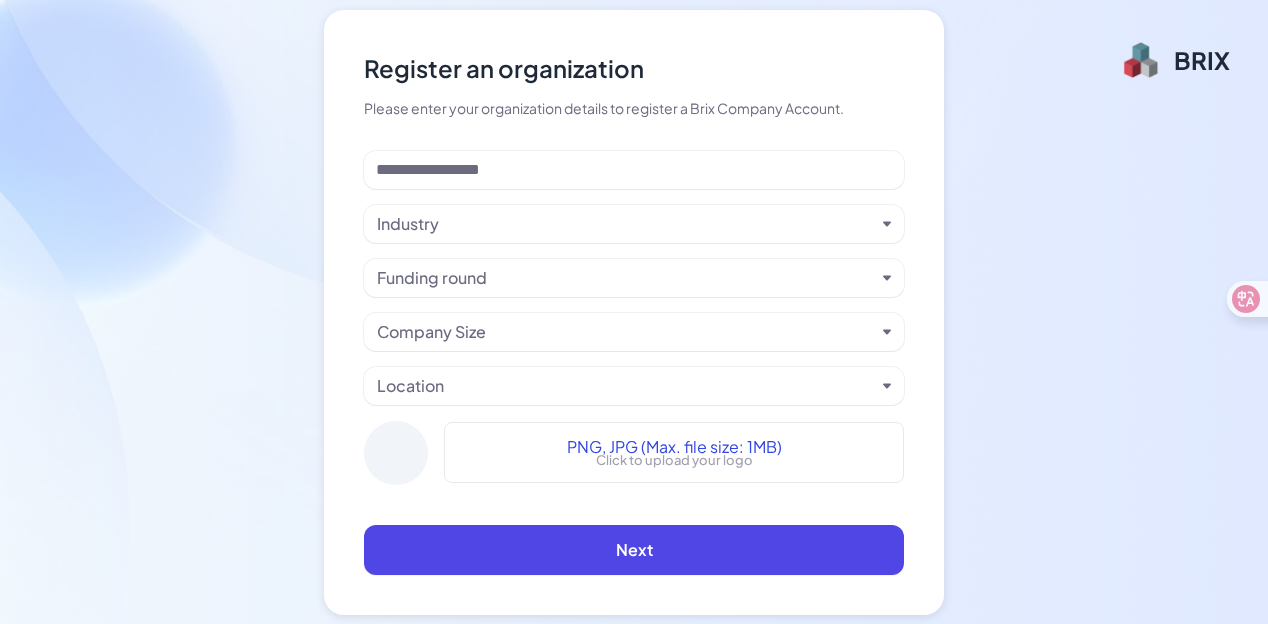 click on "Register an organization Please enter your organization details to register a Brix Company Account. Industry Funding round Company Size Location PNG, JPG (Max. file size: 1MB) Click to upload your logo Next" at bounding box center (634, 312) 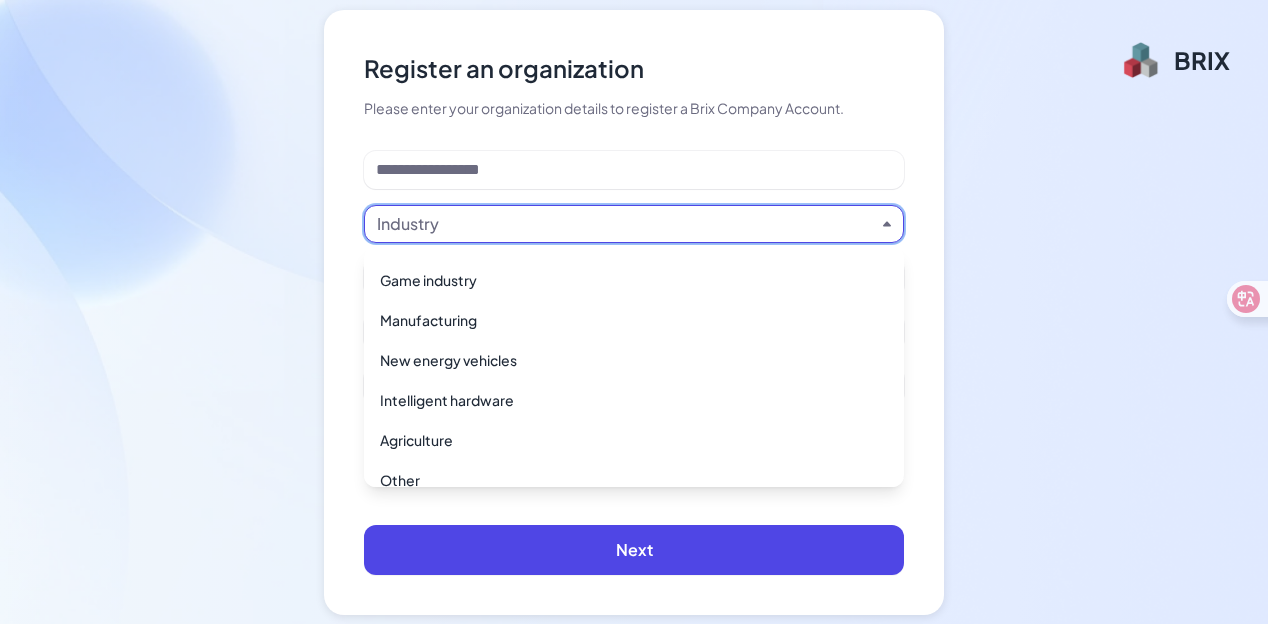 scroll, scrollTop: 1452, scrollLeft: 0, axis: vertical 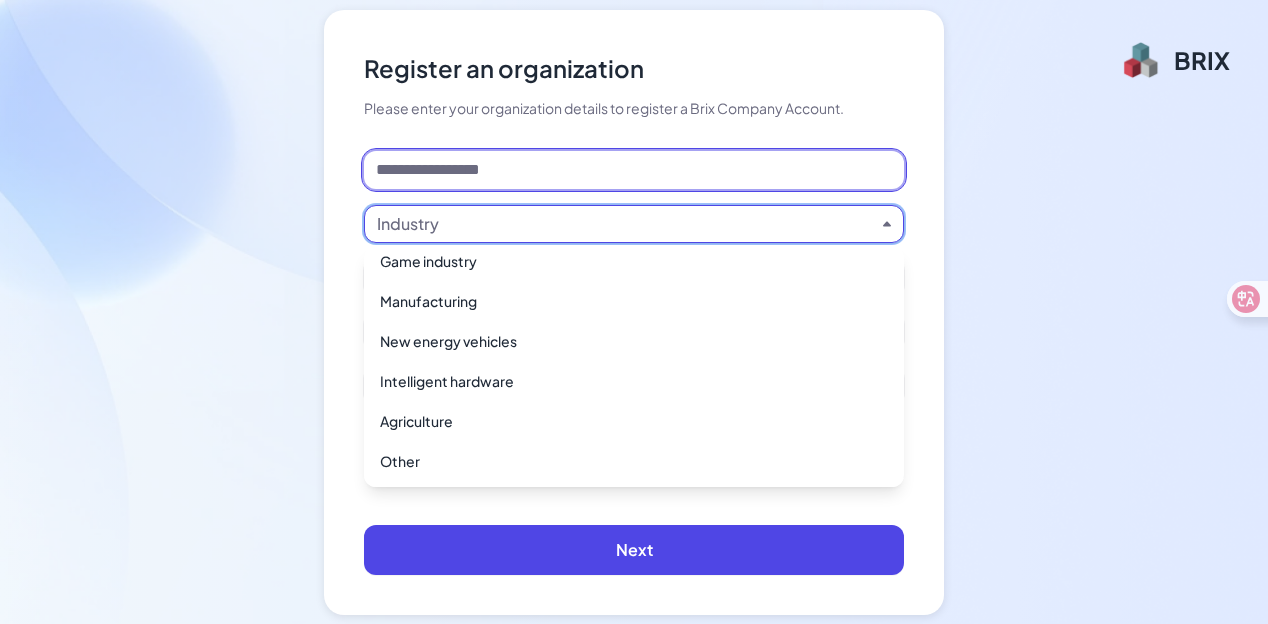 click at bounding box center (634, 170) 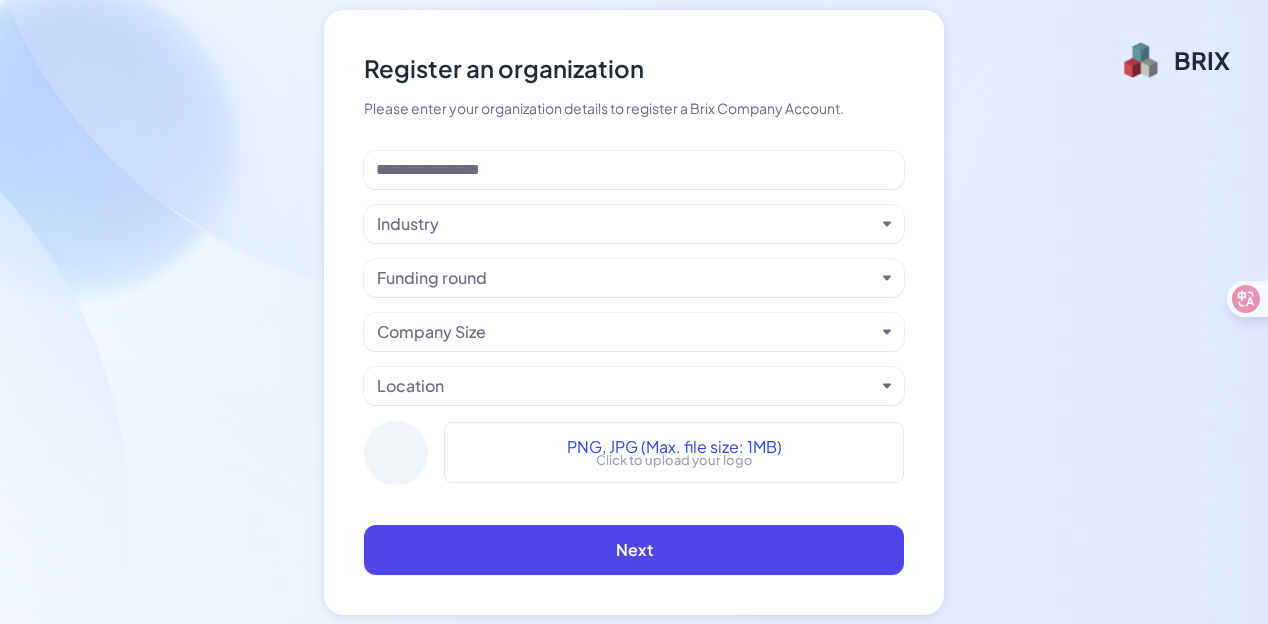 click on "Industry" at bounding box center [634, 224] 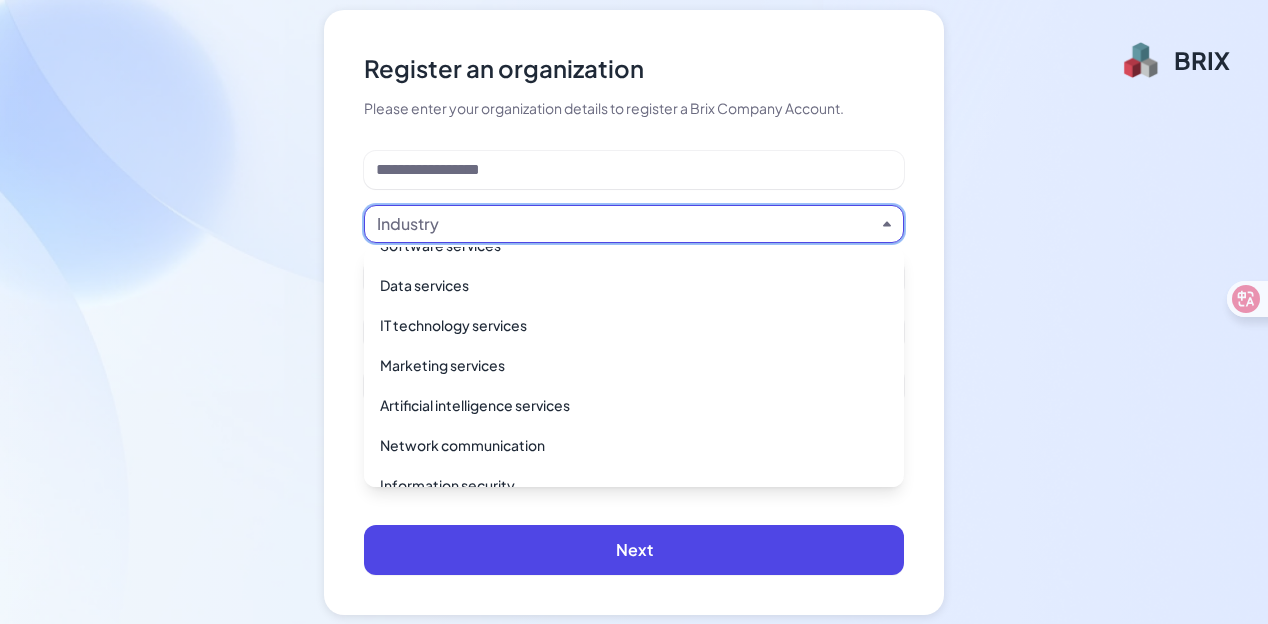 scroll, scrollTop: 400, scrollLeft: 0, axis: vertical 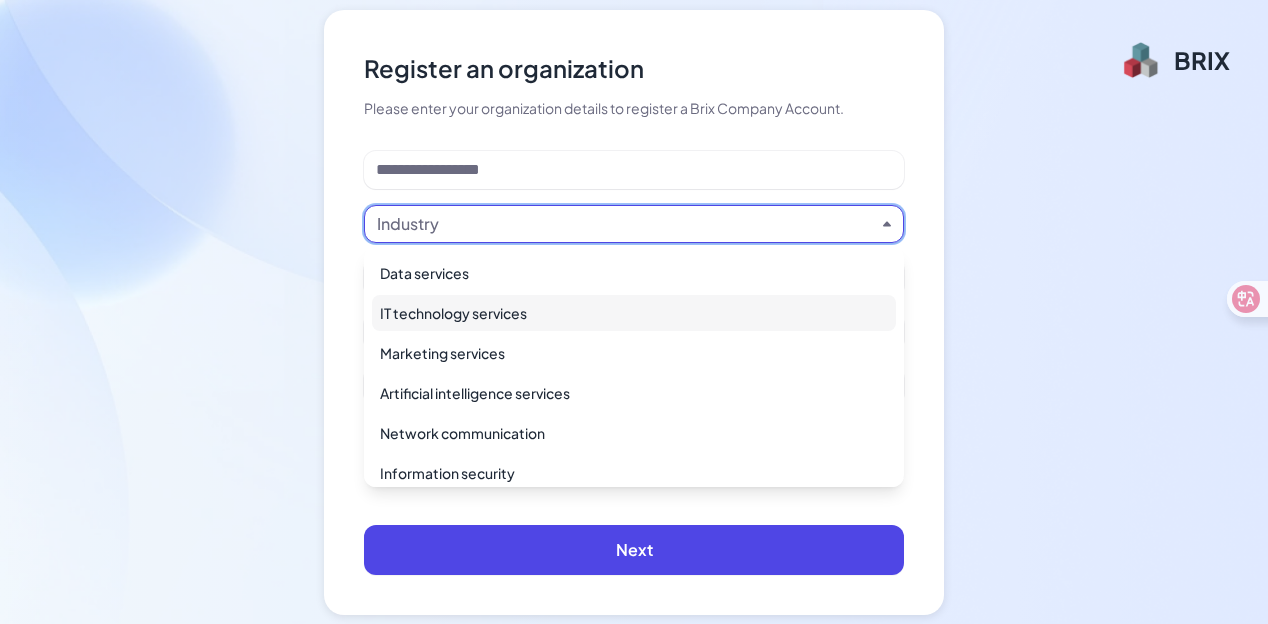 click on "IT technology services" at bounding box center [634, 313] 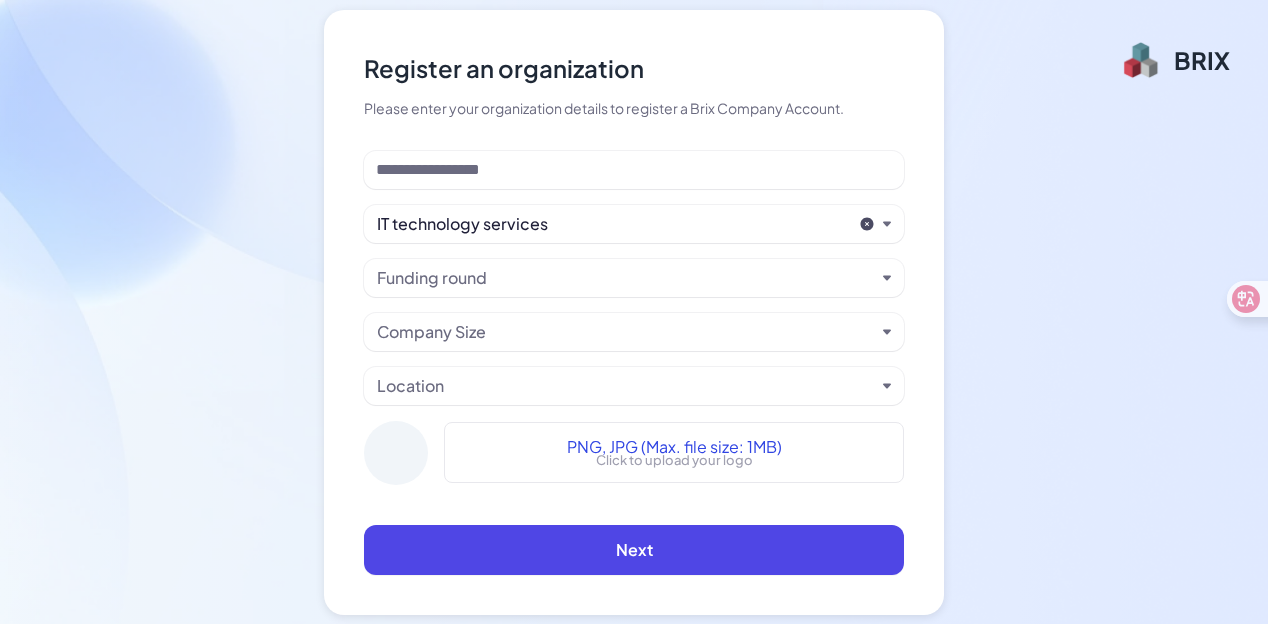 click on "Funding round" at bounding box center (626, 278) 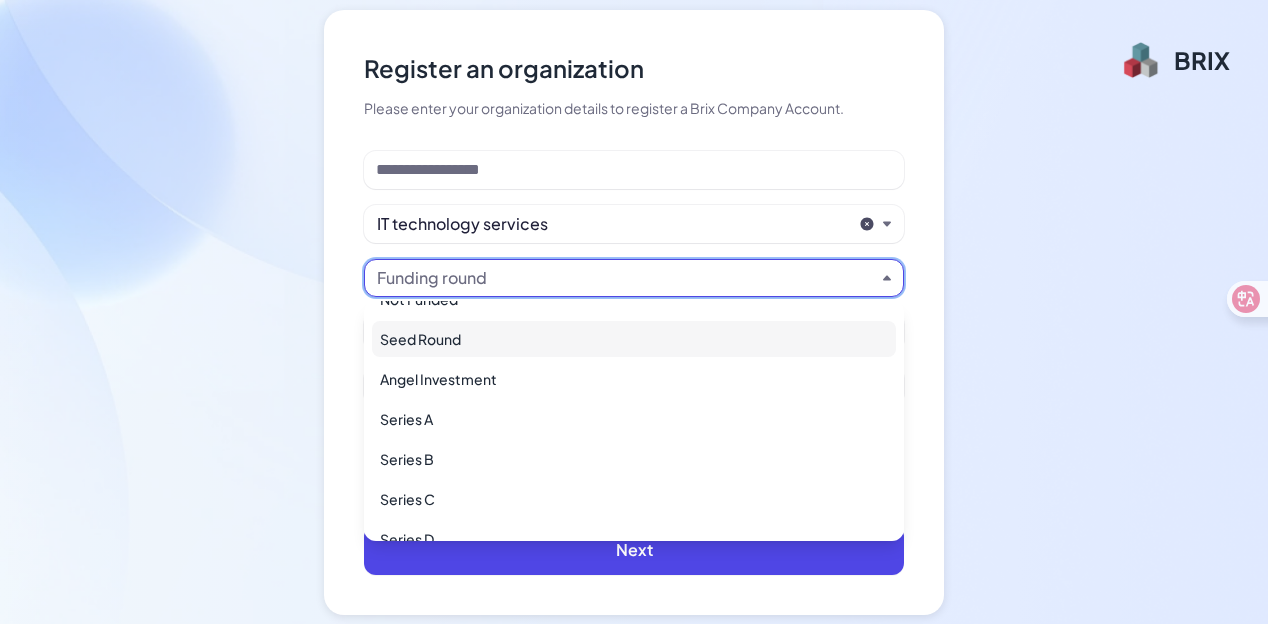 scroll, scrollTop: 0, scrollLeft: 0, axis: both 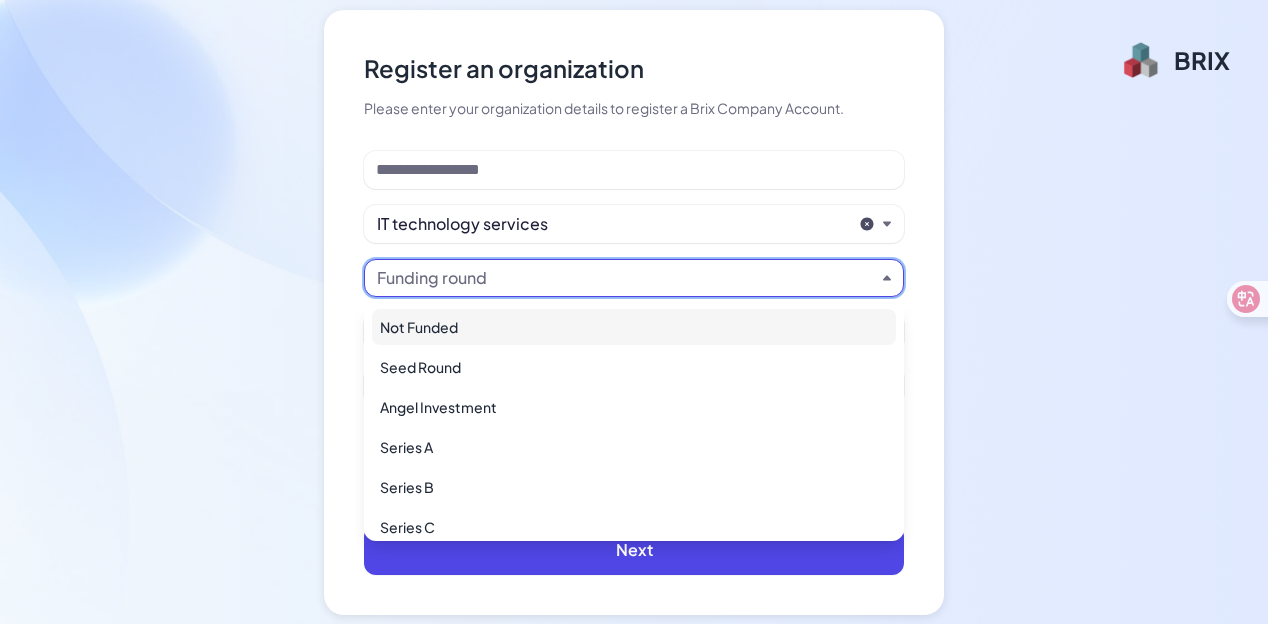 click on "Not Funded" at bounding box center (634, 327) 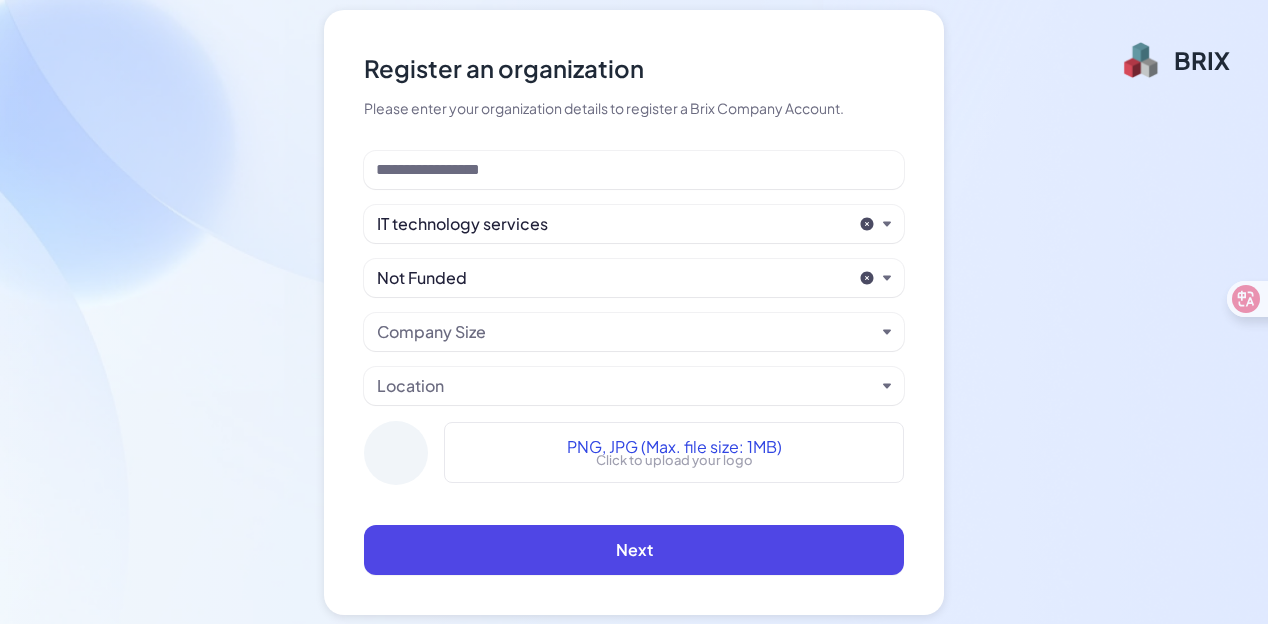 click on "Company Size" at bounding box center (431, 332) 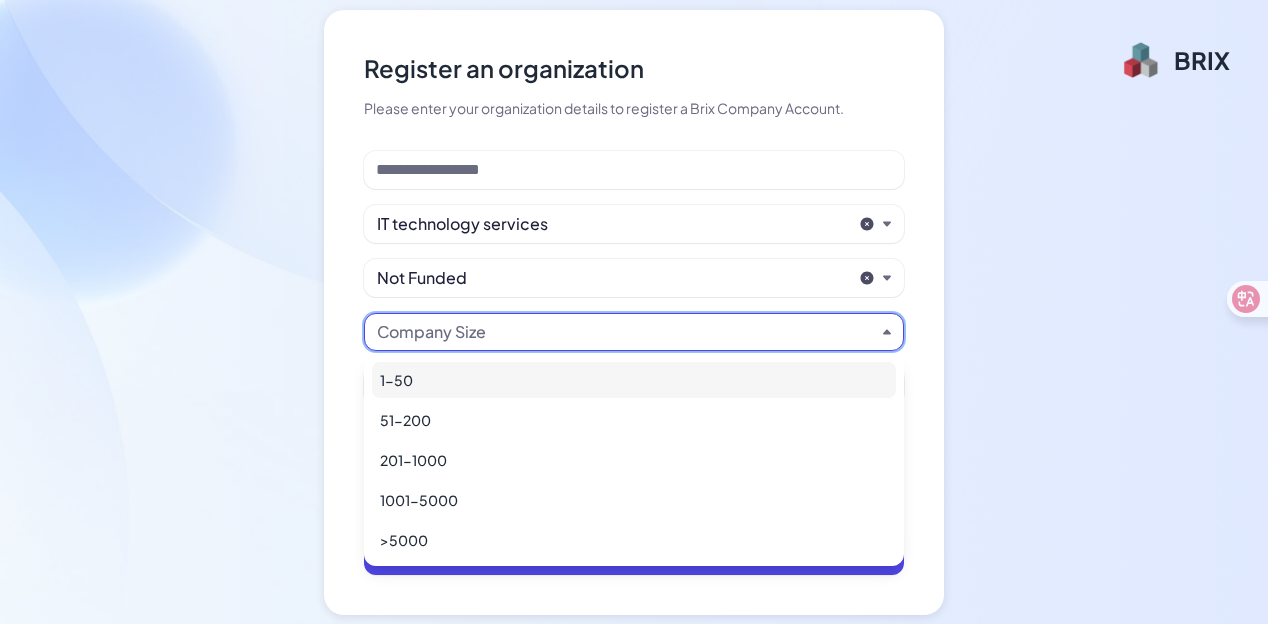 click on "1-50" at bounding box center (634, 380) 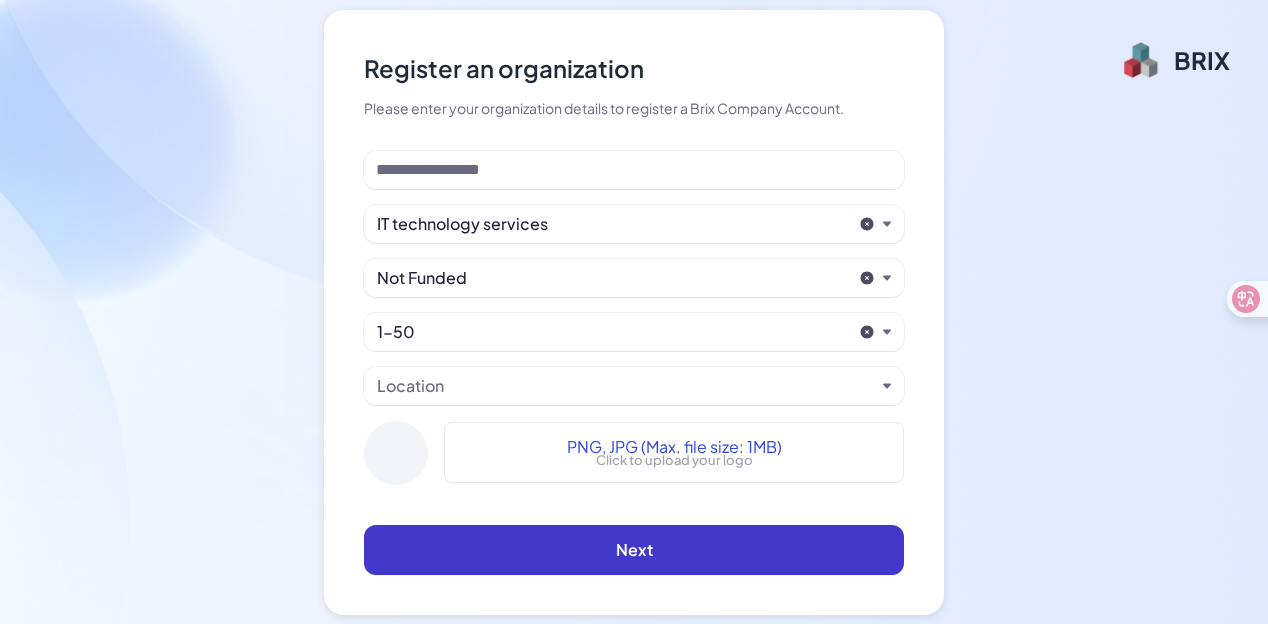 click on "Next" at bounding box center (634, 550) 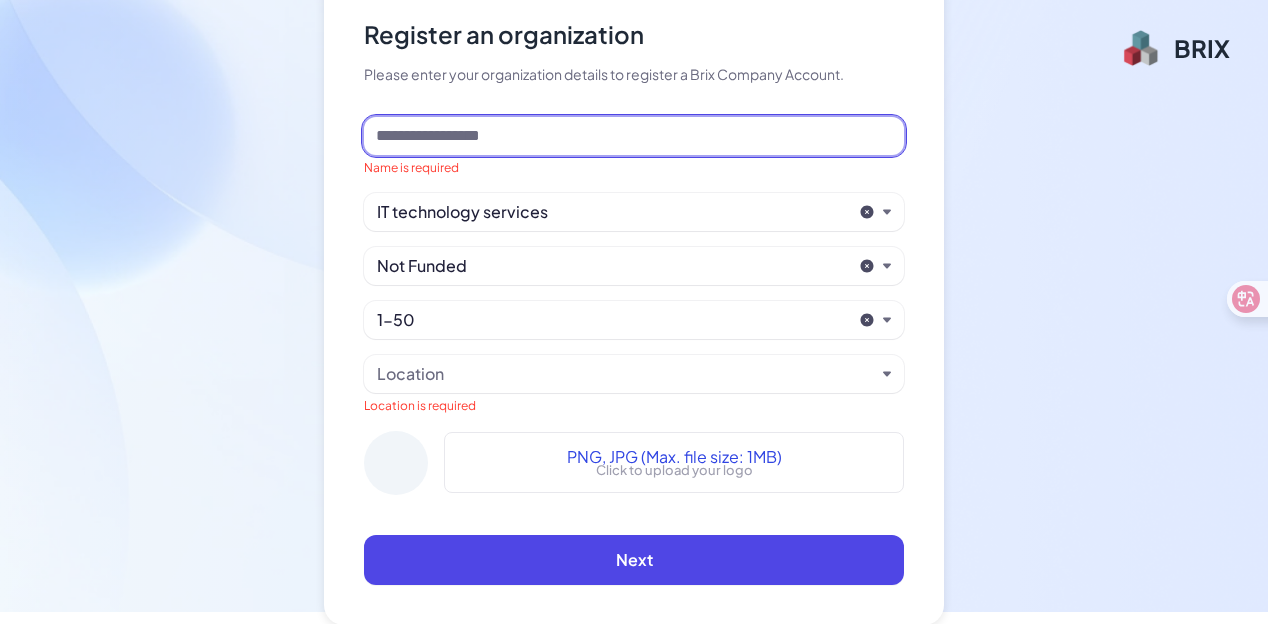 click at bounding box center (634, 136) 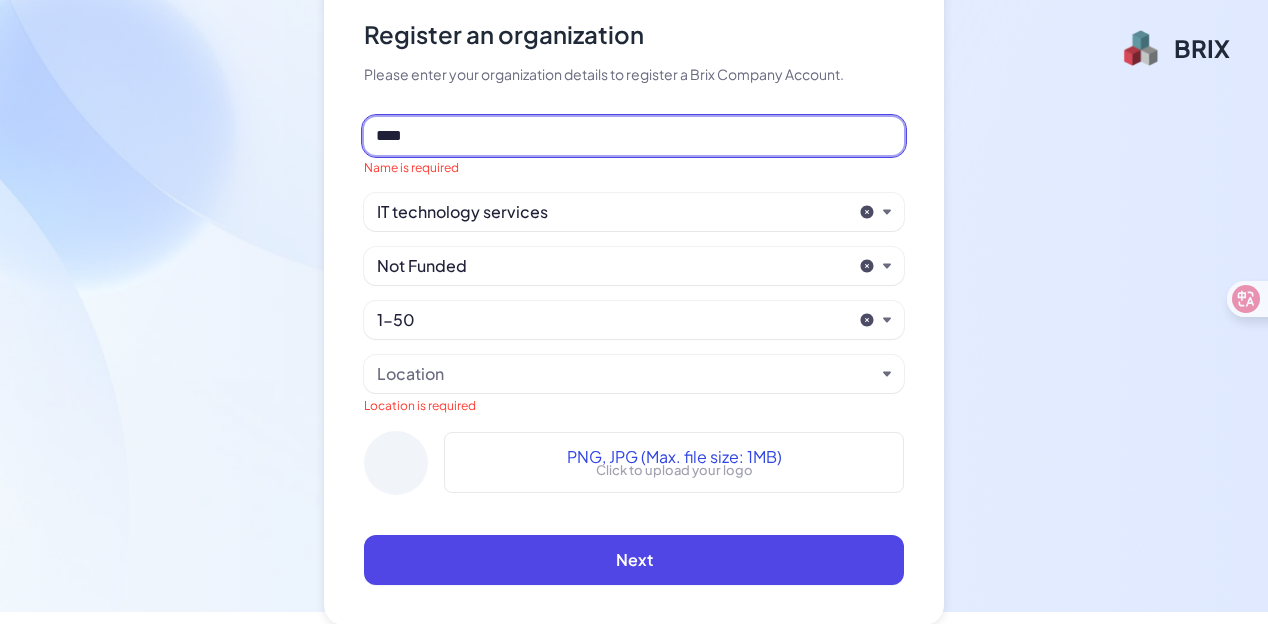 type on "****" 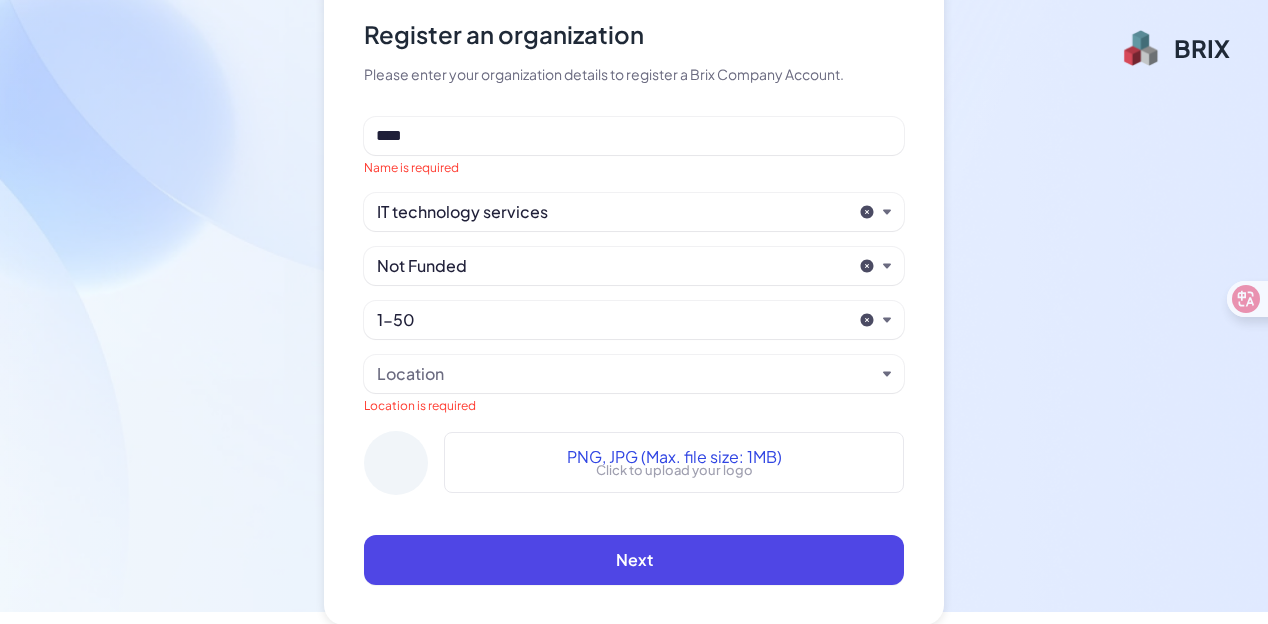 click on "Location" at bounding box center [626, 374] 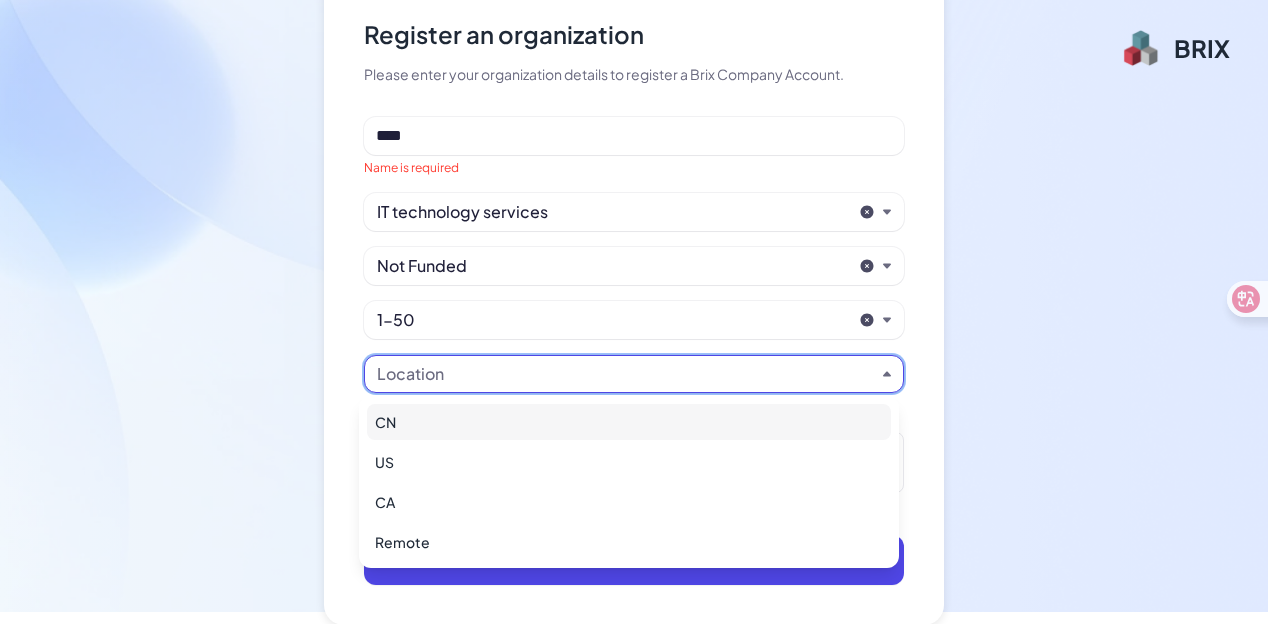 click on "CN" at bounding box center (629, 422) 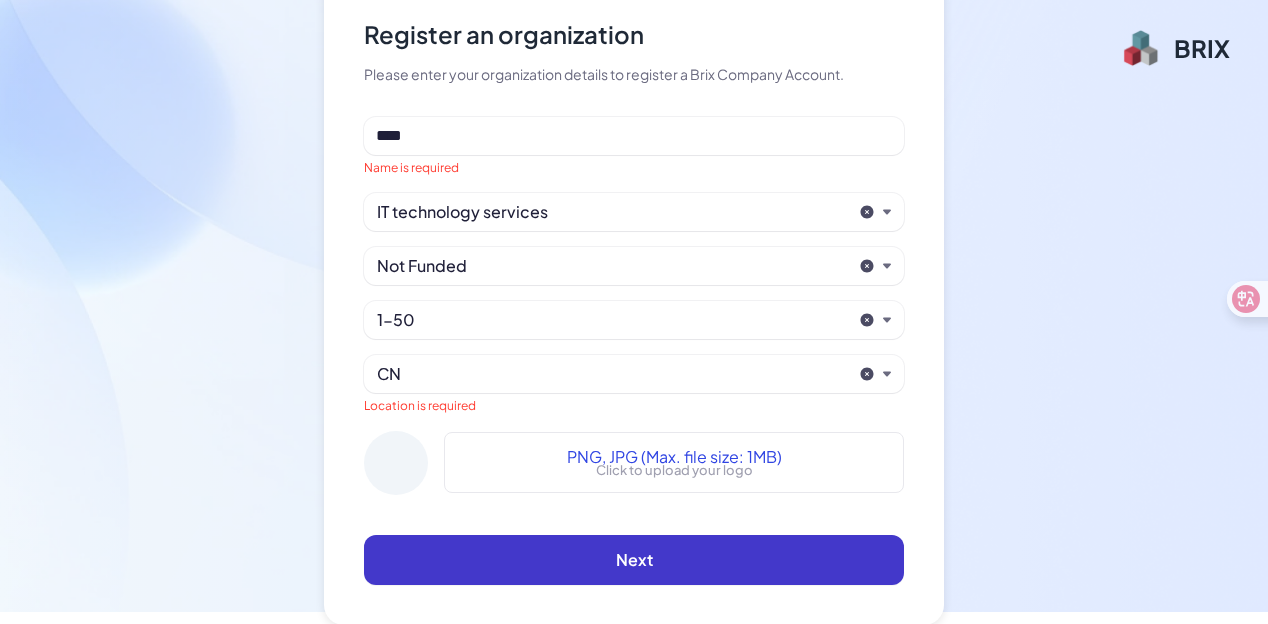 click on "Next" at bounding box center [634, 560] 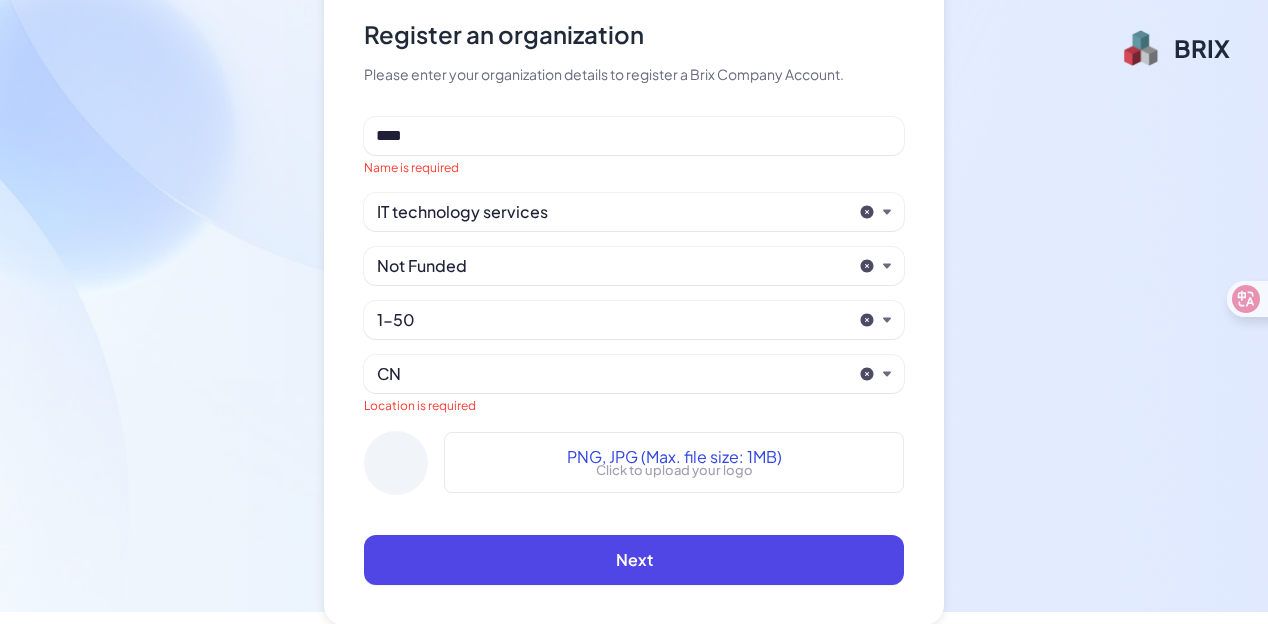 scroll, scrollTop: 0, scrollLeft: 0, axis: both 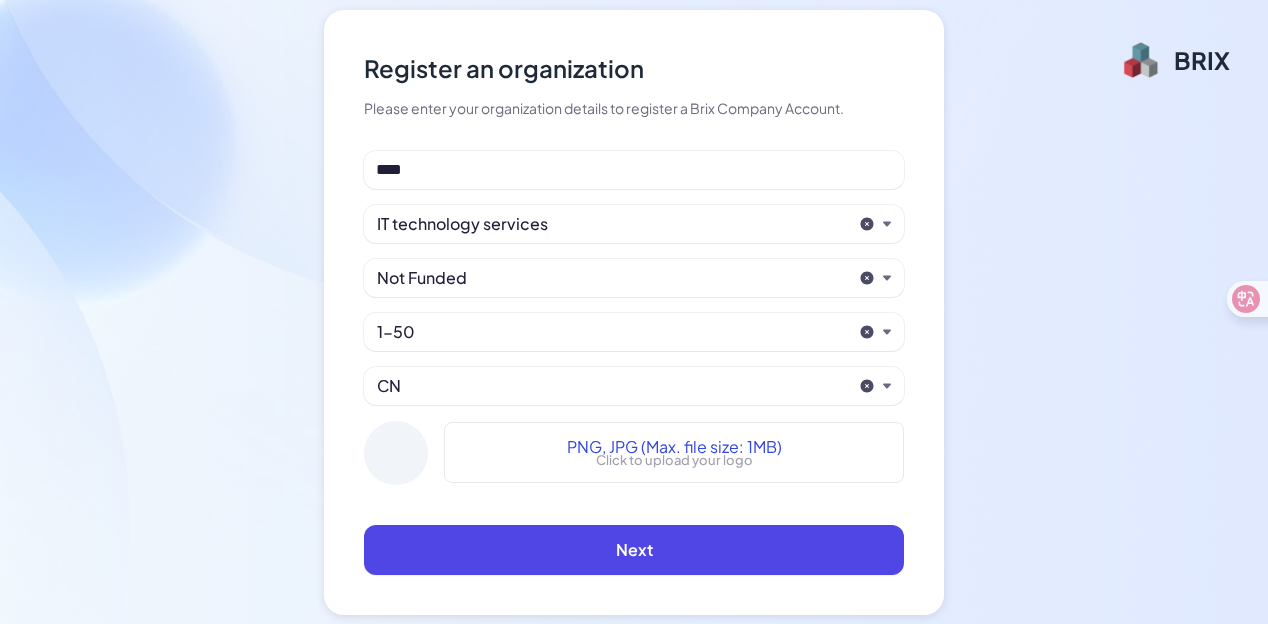 click on "Register an organization Please enter your organization details to register a Brix Company Account. **** IT technology services Not Funded 1-50 CN PNG, JPG (Max. file size: 1MB) Click to upload your logo Next" at bounding box center [634, 312] 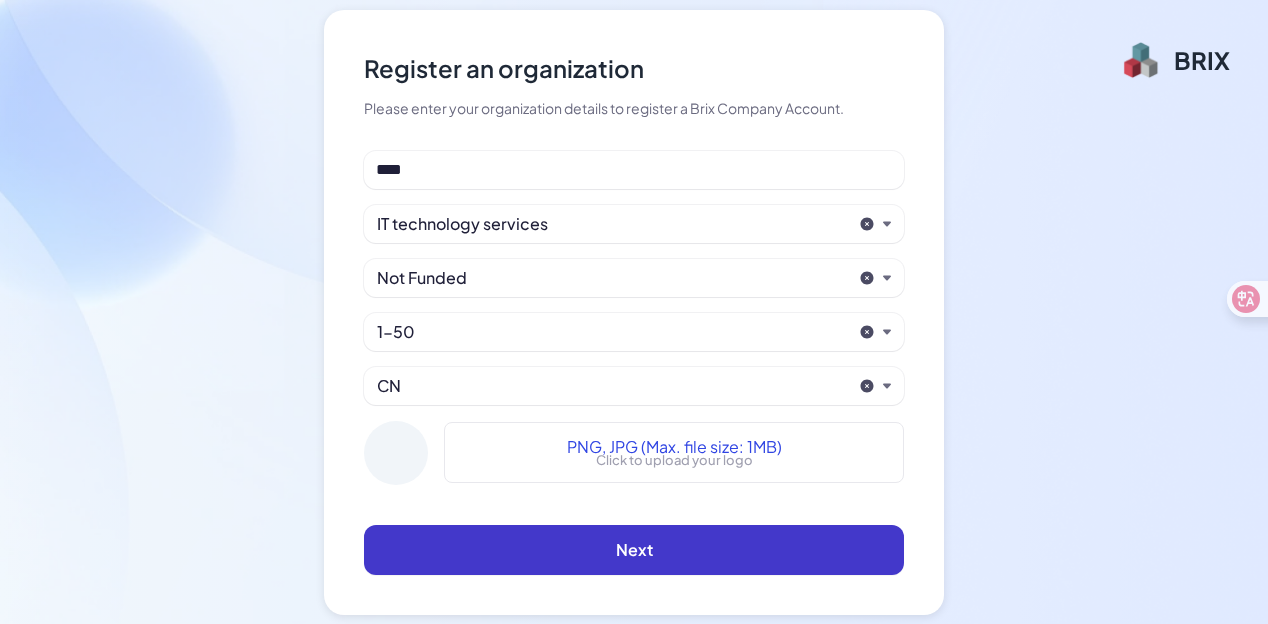 click on "Next" at bounding box center [634, 549] 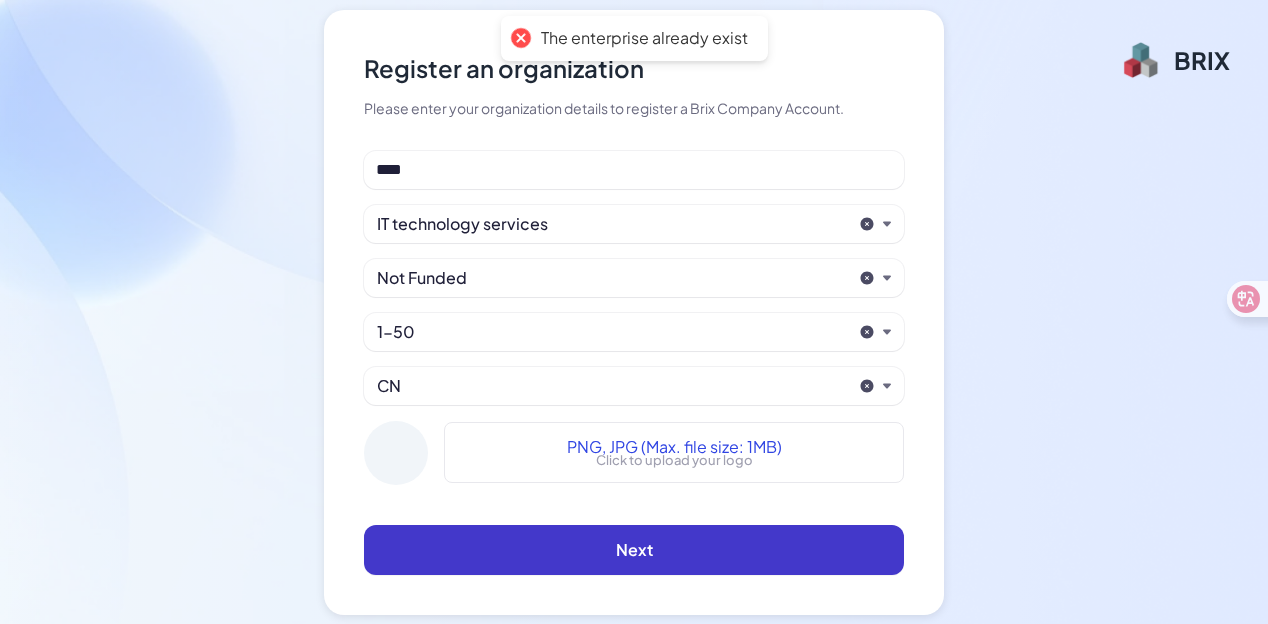 click on "Next" at bounding box center (634, 549) 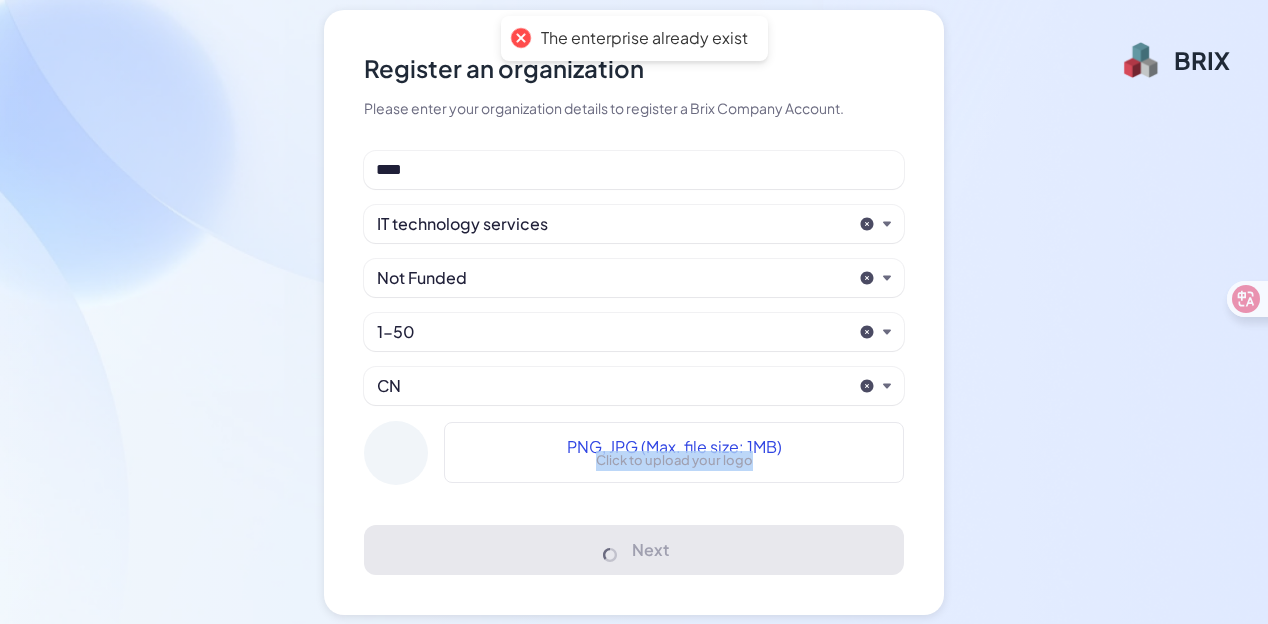 click on "Register an organization Please enter your organization details to register a Brix Company Account. **** IT technology services Not Funded 1-50 CN PNG, JPG (Max. file size: 1MB) Click to upload your logo Next" at bounding box center (634, 312) 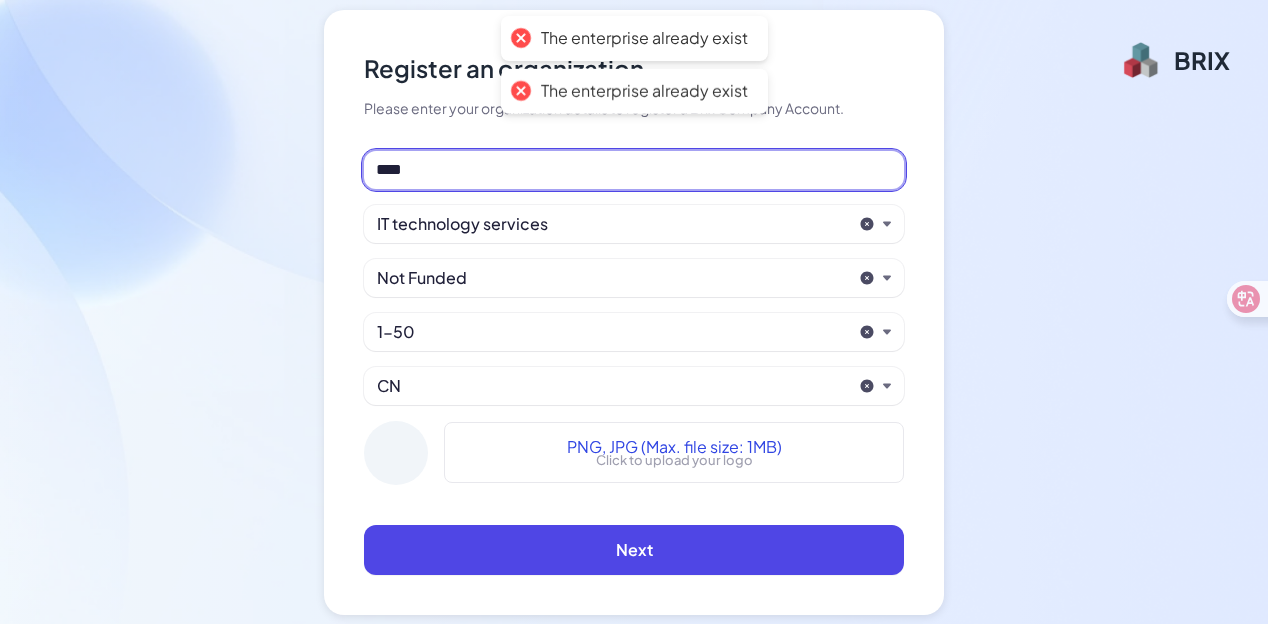click on "****" at bounding box center (634, 170) 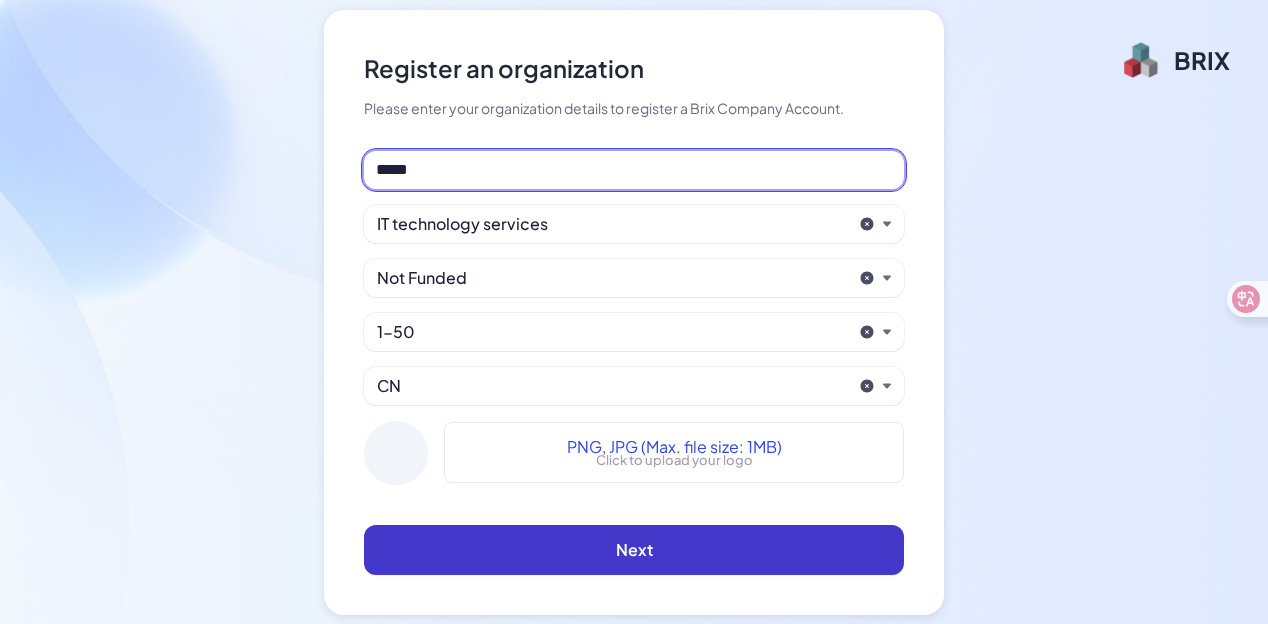 type on "*****" 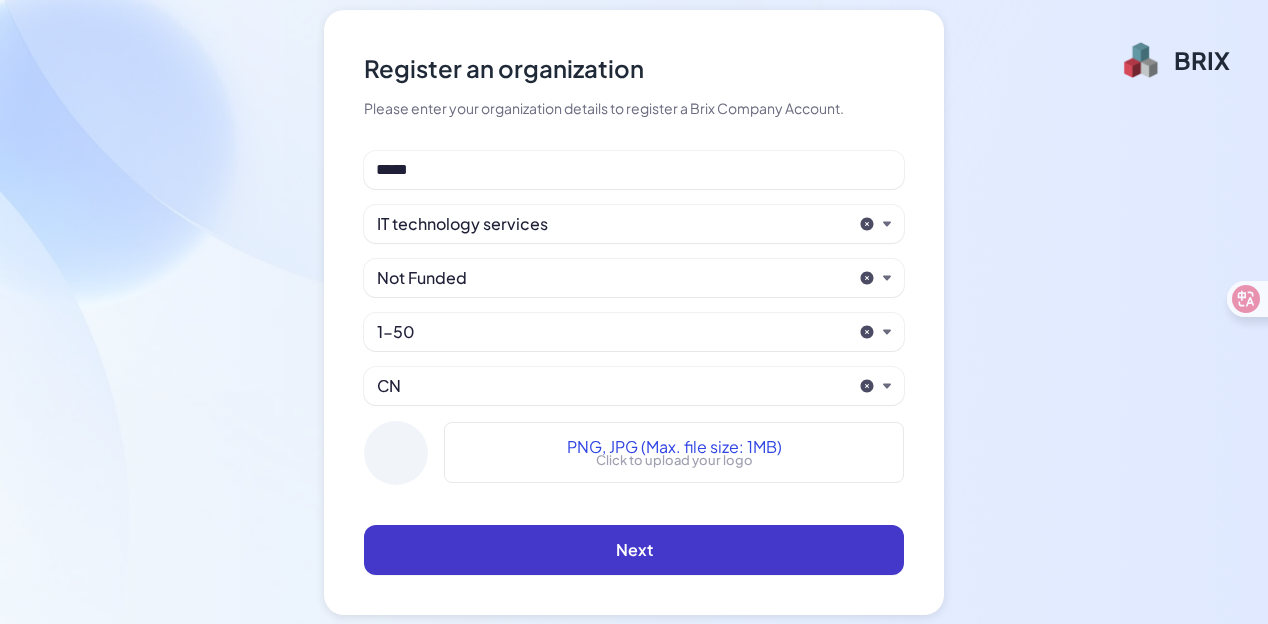 click on "Next" at bounding box center (634, 550) 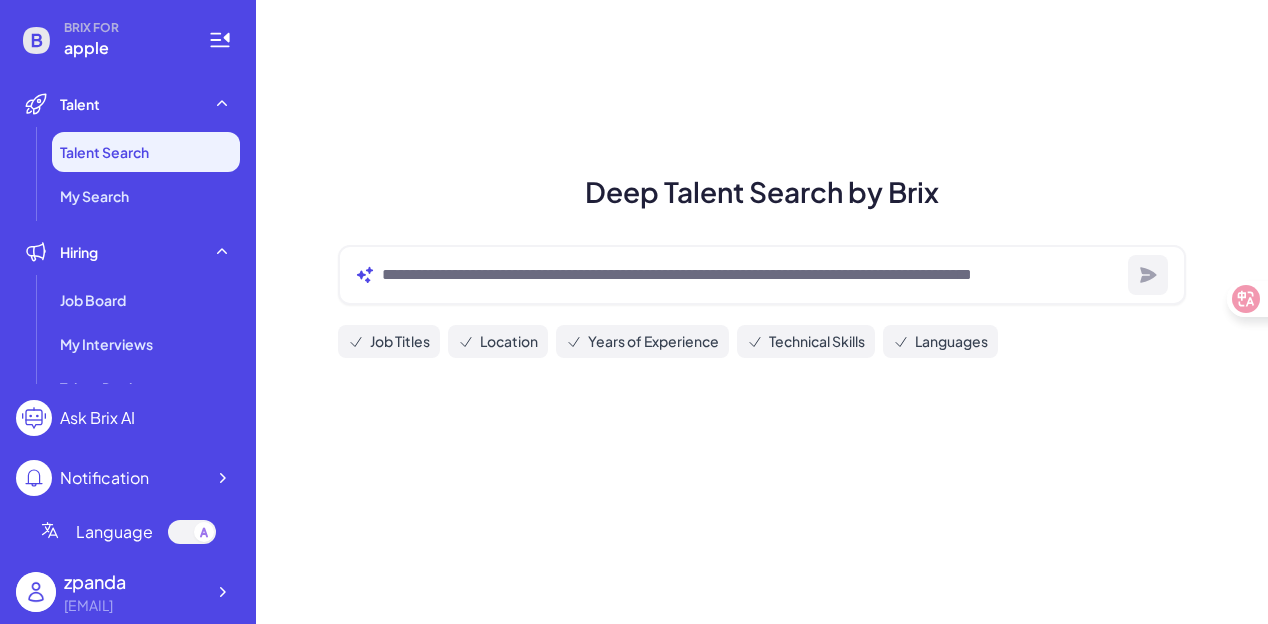 click on "Deep Talent Search by Brix Job Titles Location Years of Experience Technical Skills Languages" at bounding box center (762, 312) 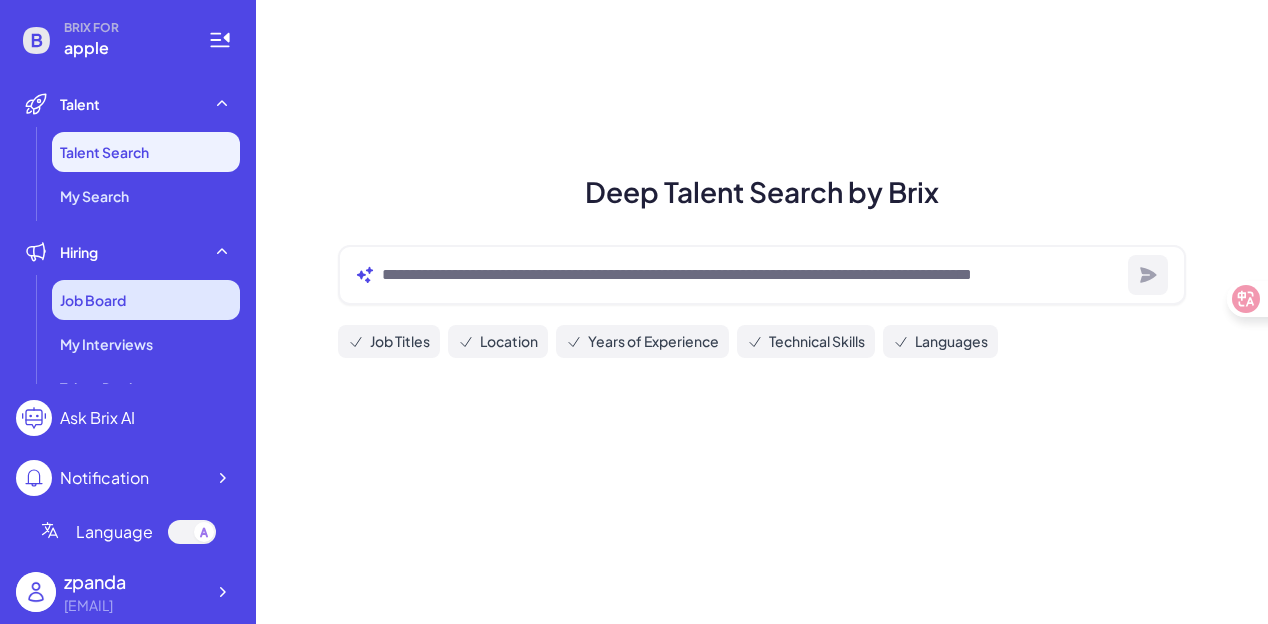 click on "Job Board" at bounding box center [146, 300] 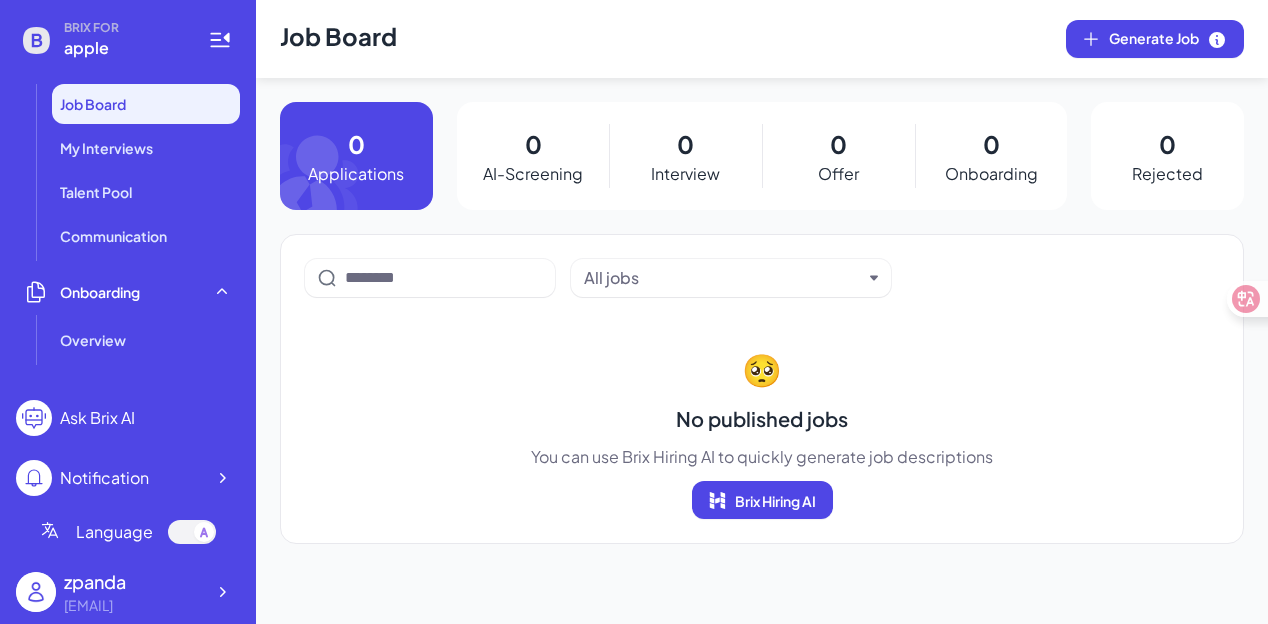 scroll, scrollTop: 200, scrollLeft: 0, axis: vertical 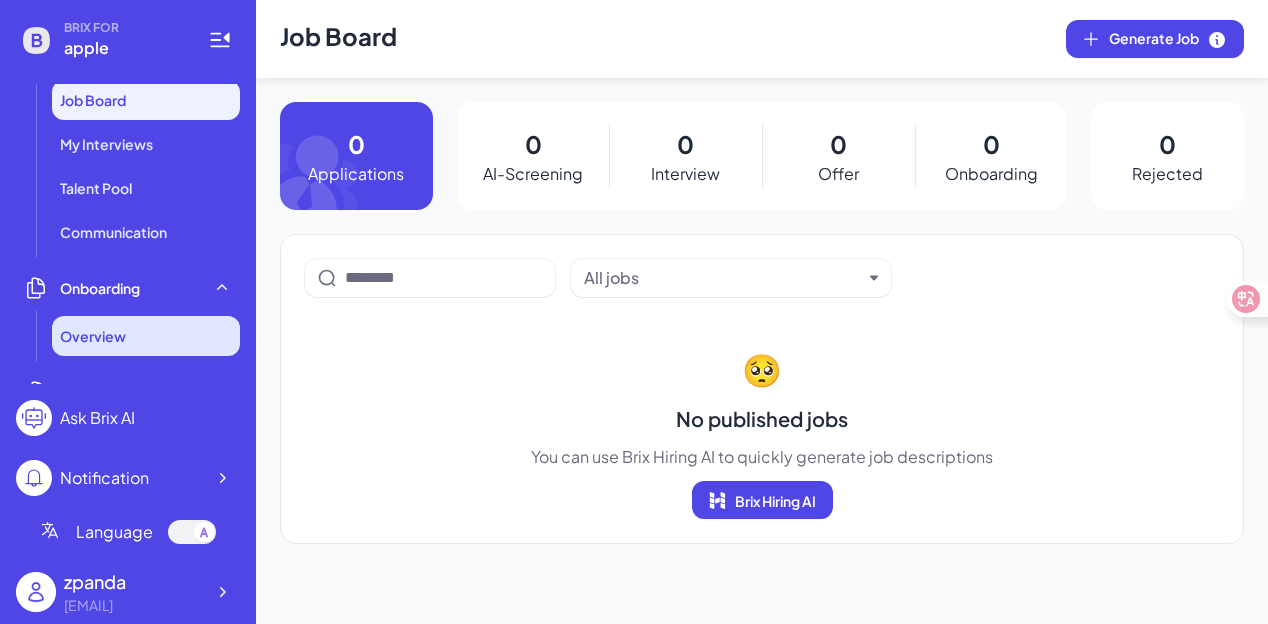click on "Overview" at bounding box center [93, 336] 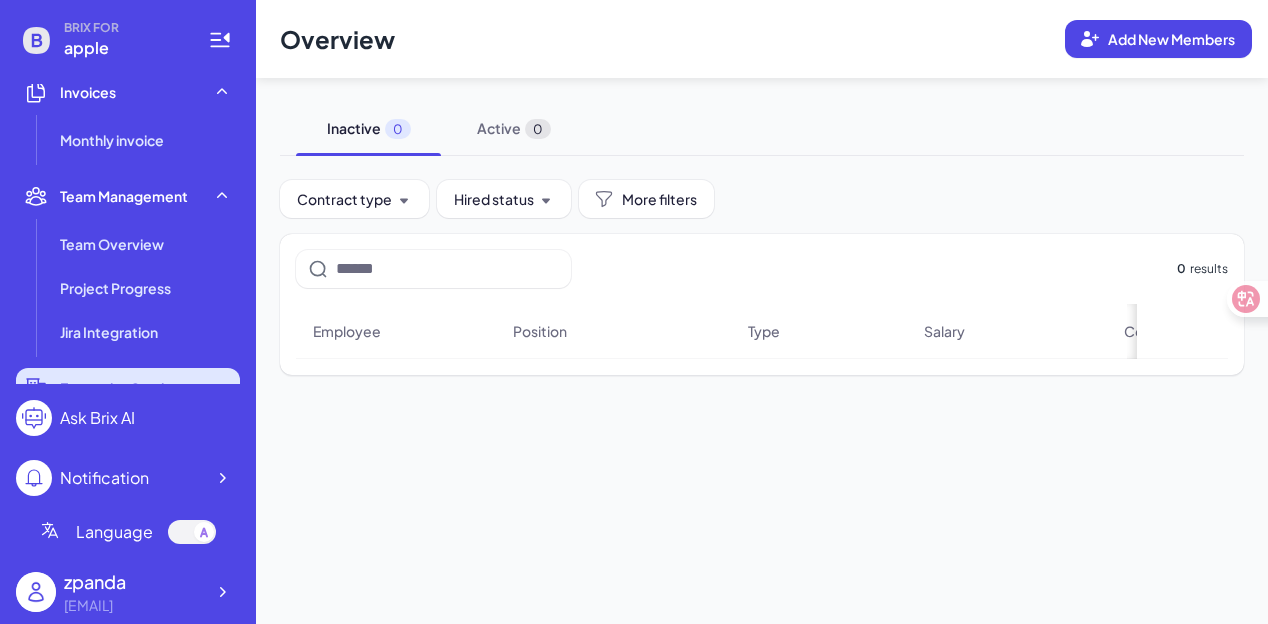 scroll, scrollTop: 600, scrollLeft: 0, axis: vertical 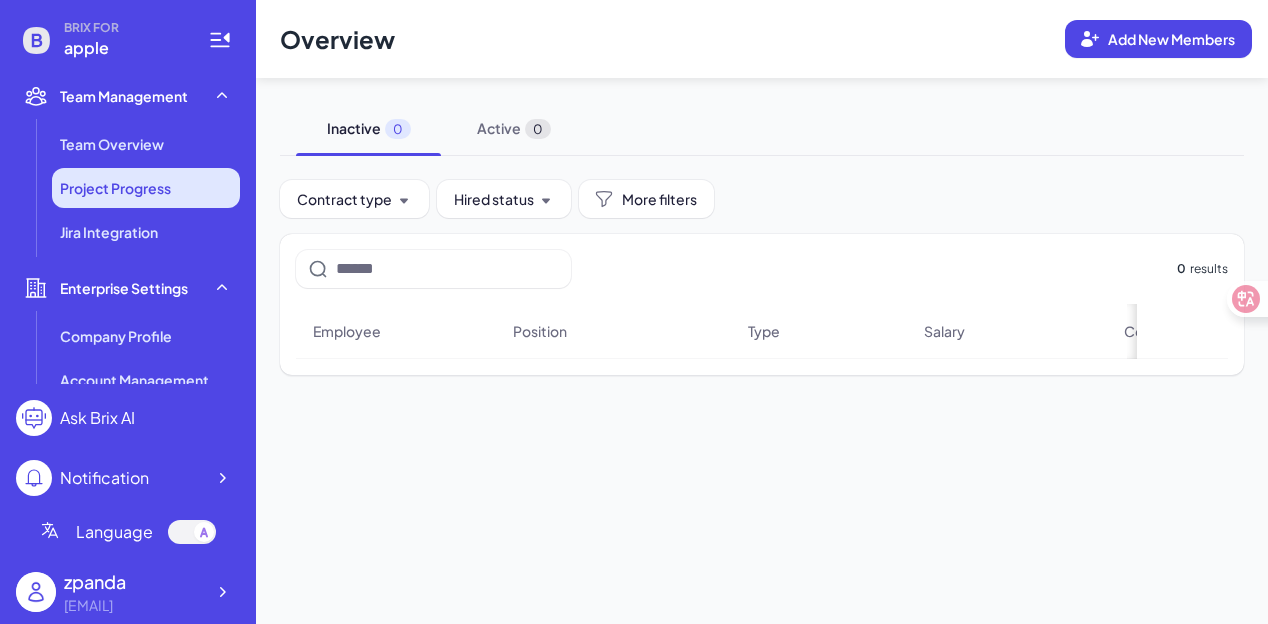 click on "Project Progress" at bounding box center [115, 188] 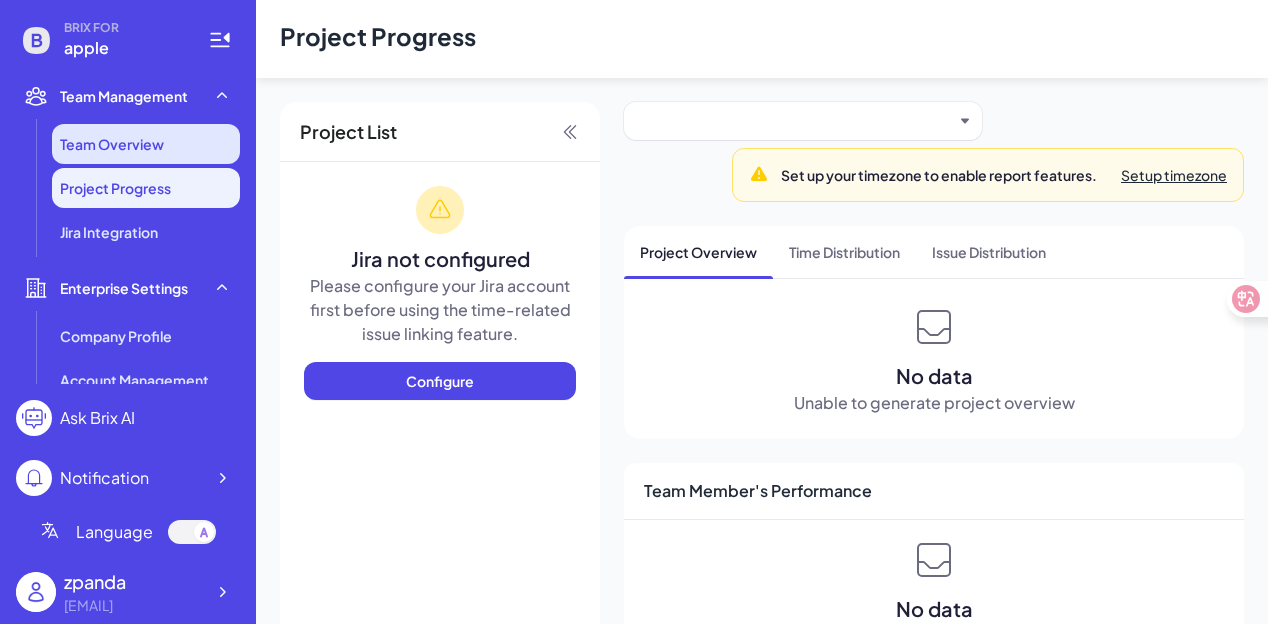 click on "Team Overview" at bounding box center [146, 144] 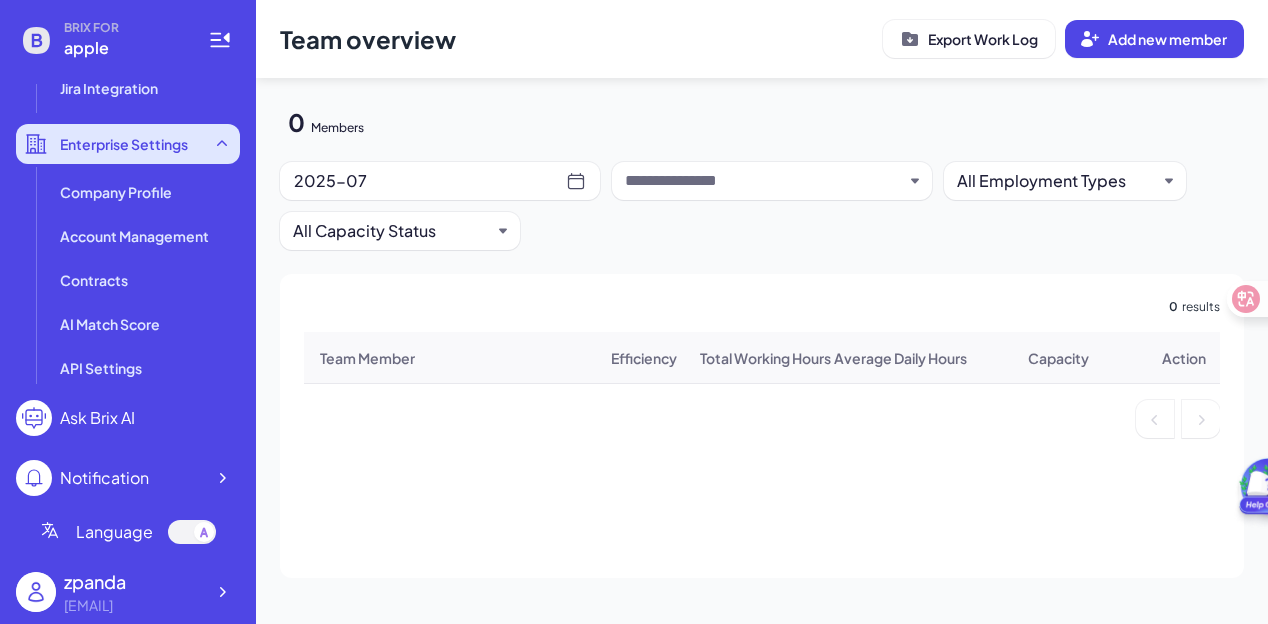scroll, scrollTop: 752, scrollLeft: 0, axis: vertical 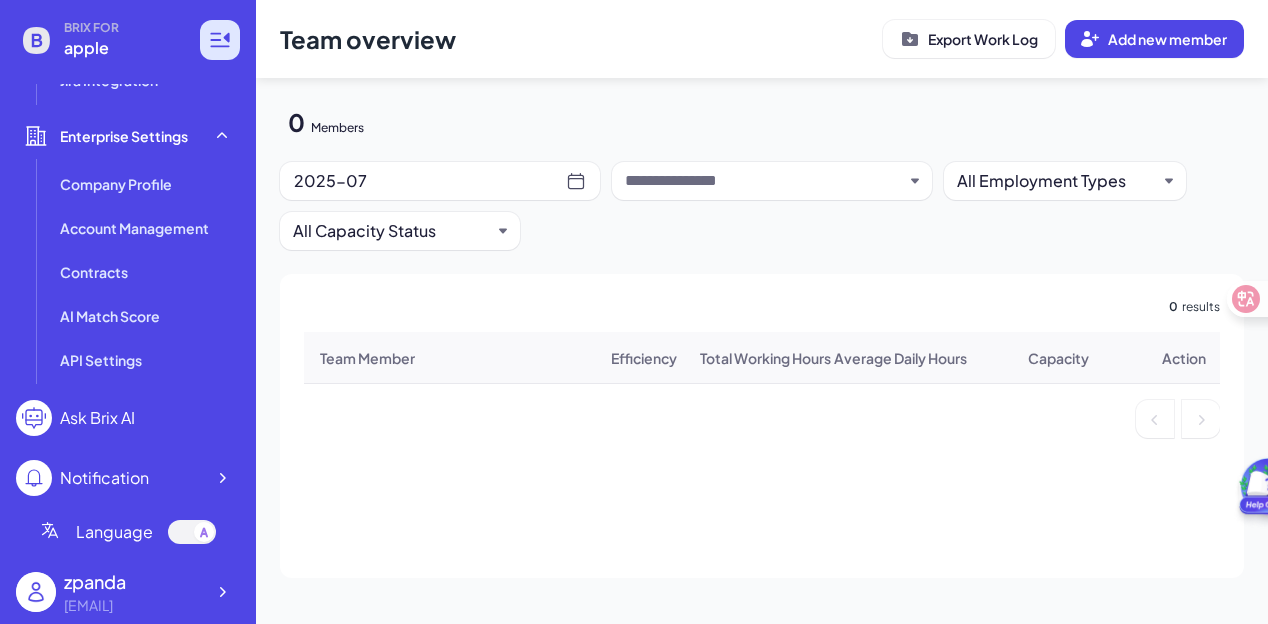 click 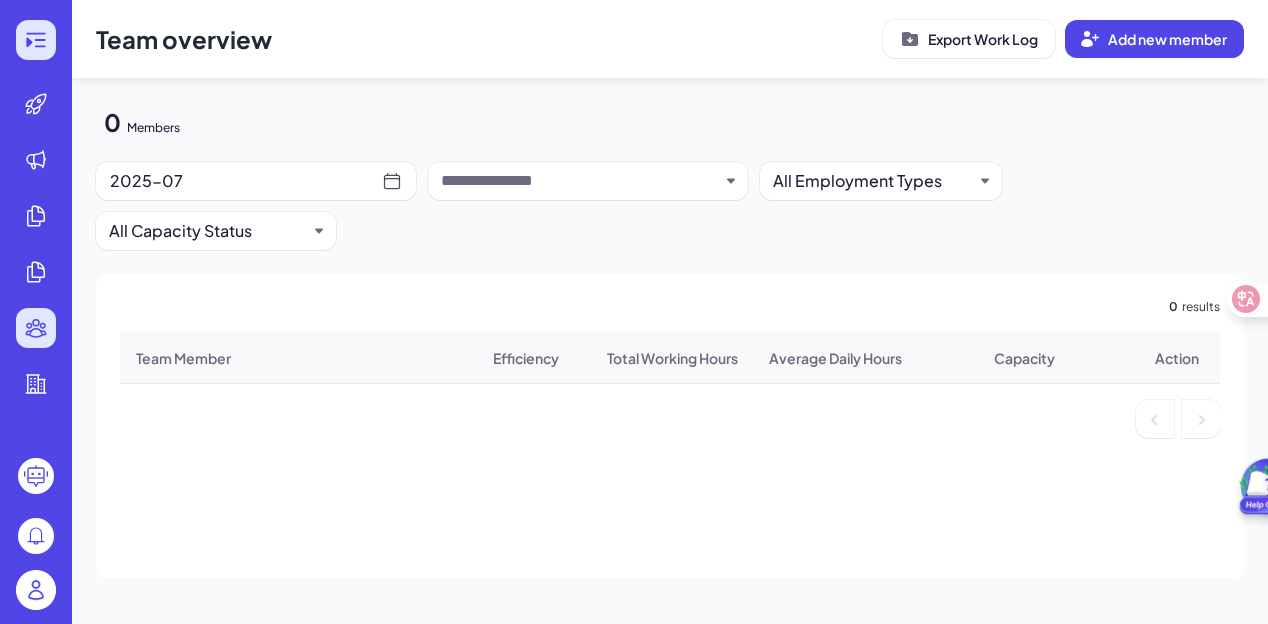 click 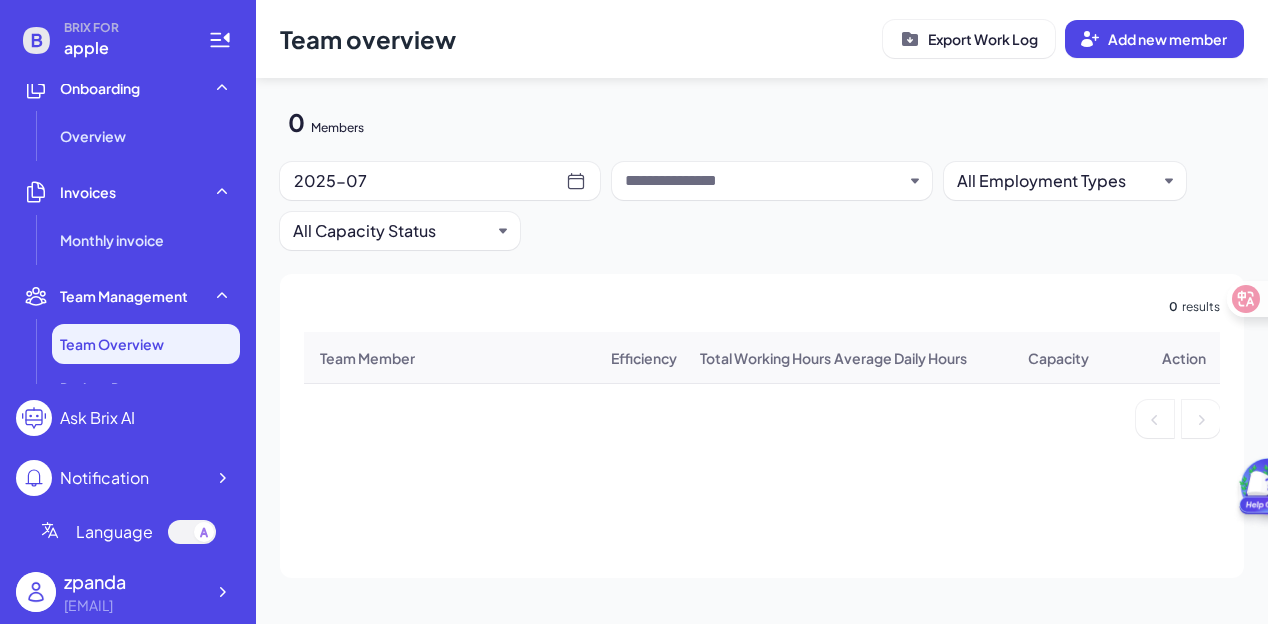 scroll, scrollTop: 700, scrollLeft: 0, axis: vertical 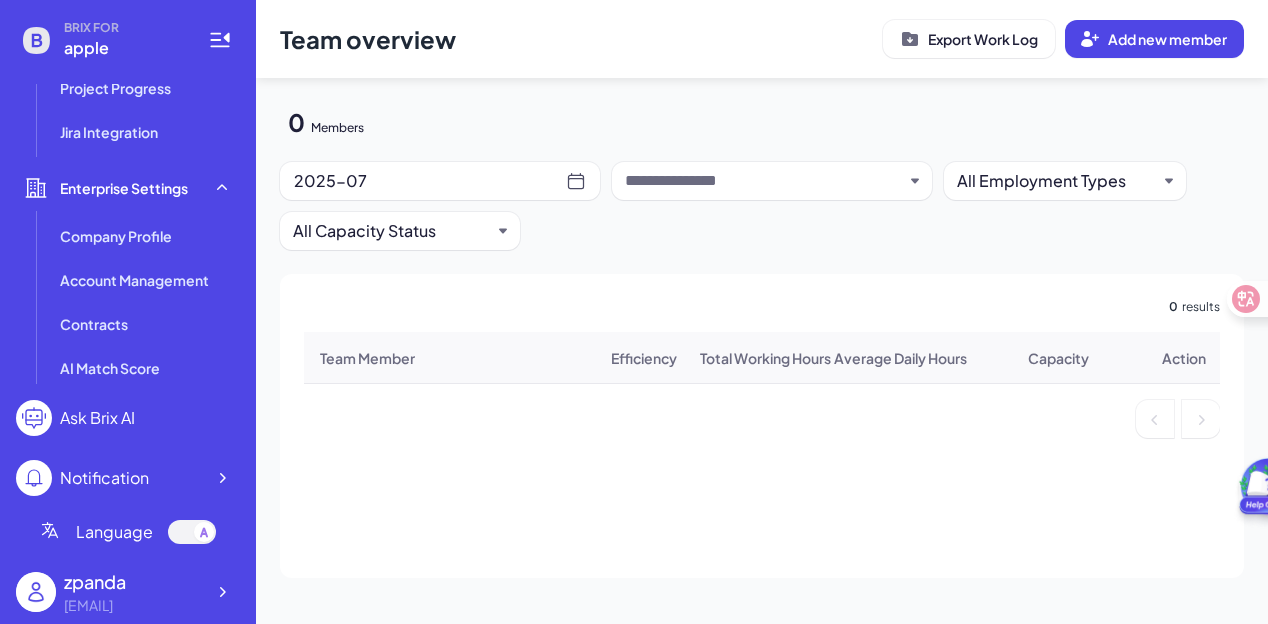 click 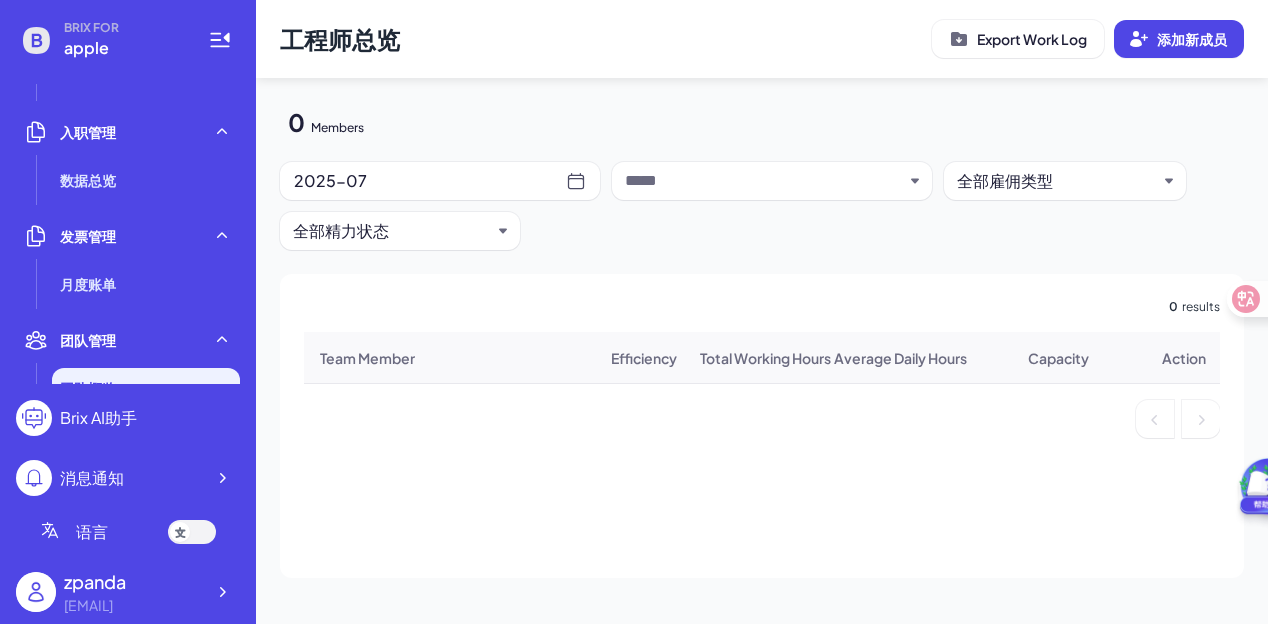 scroll, scrollTop: 352, scrollLeft: 0, axis: vertical 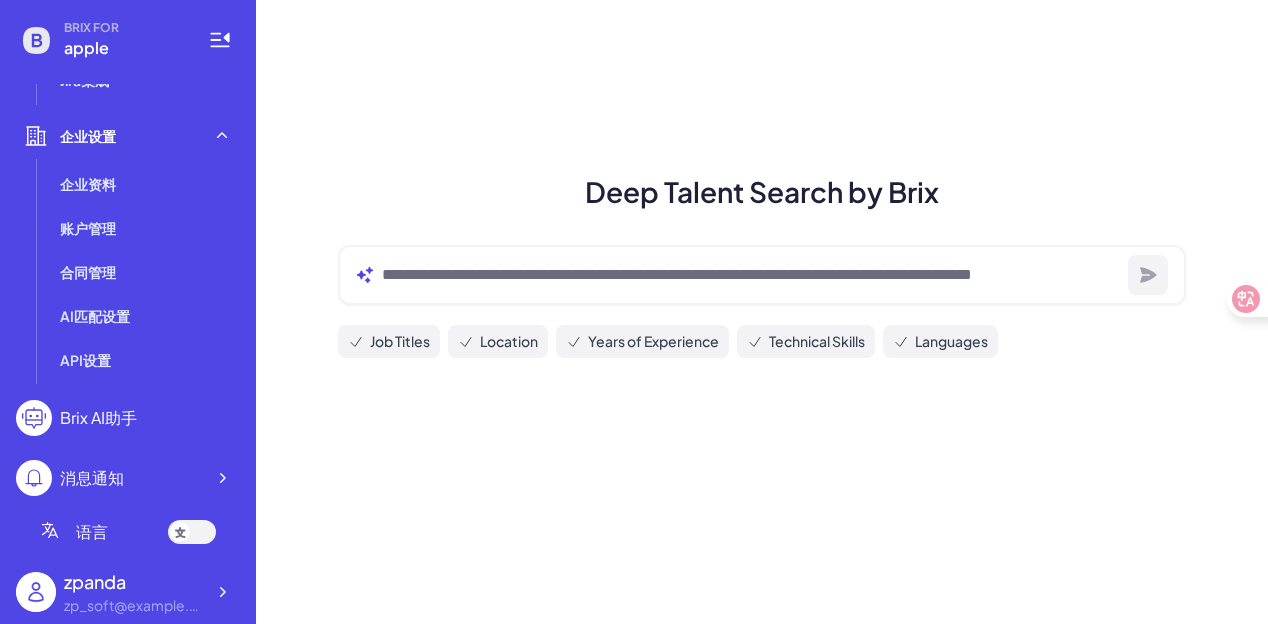 click on "Brix AI助手" at bounding box center [98, 418] 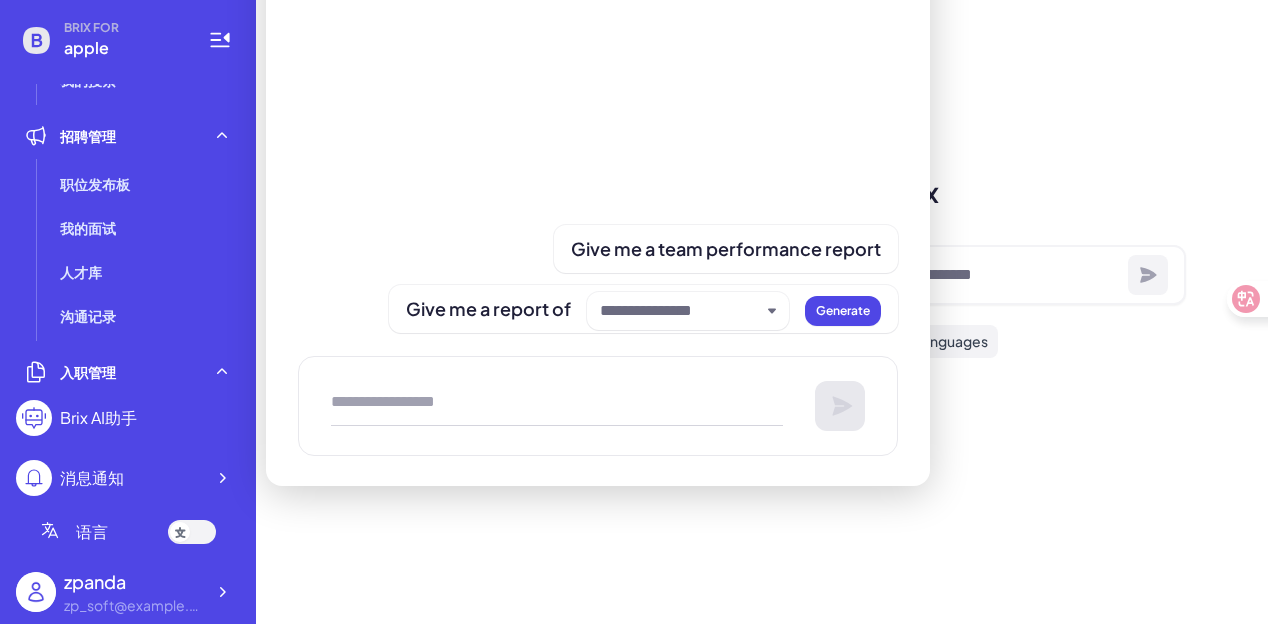 scroll, scrollTop: 0, scrollLeft: 0, axis: both 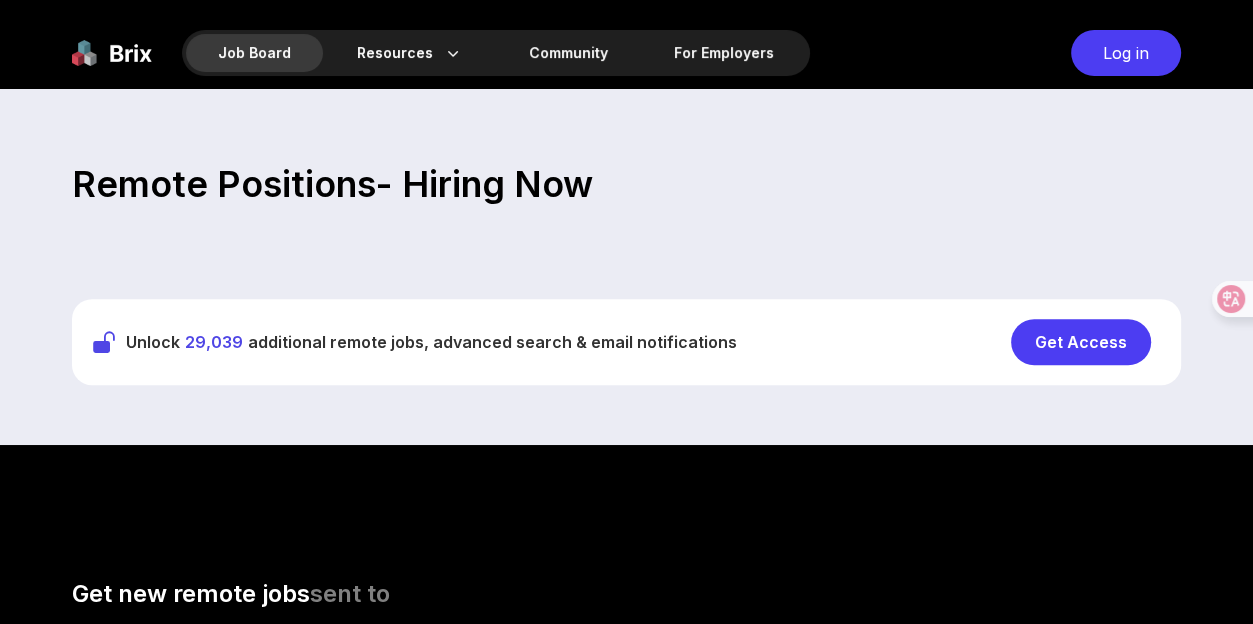 click on "Get Access" at bounding box center (1081, 342) 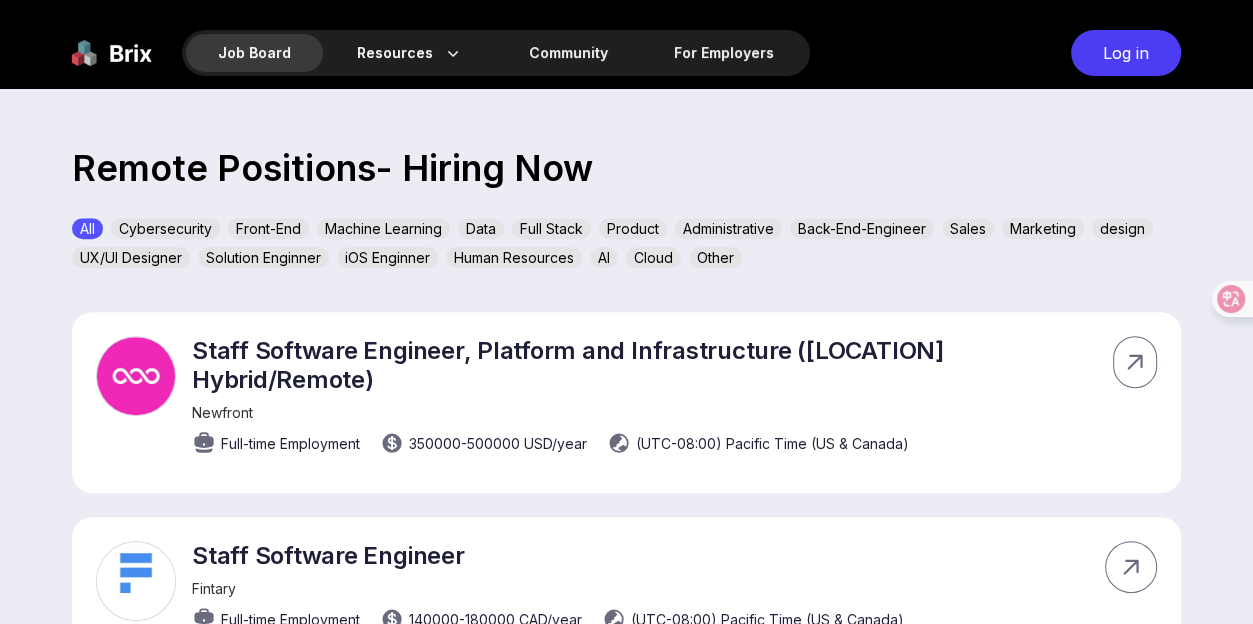 scroll, scrollTop: 600, scrollLeft: 0, axis: vertical 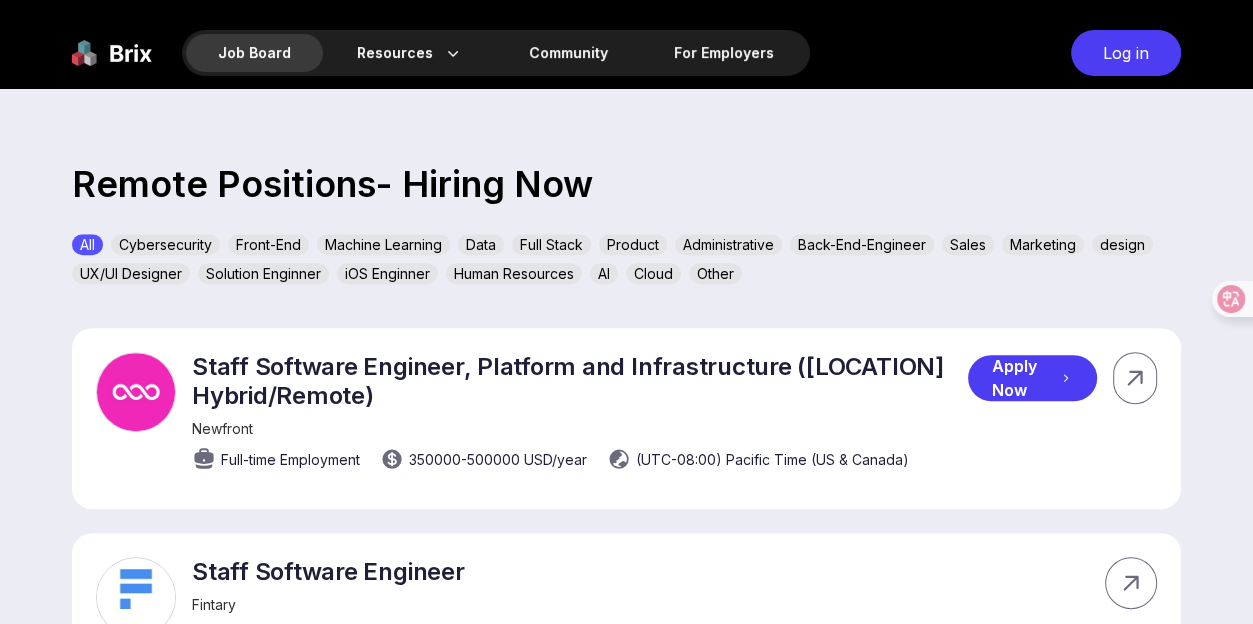 click on "Staff Software Engineer, Platform and Infrastructure ([LOCATION] Hybrid/Remote)" at bounding box center (580, 381) 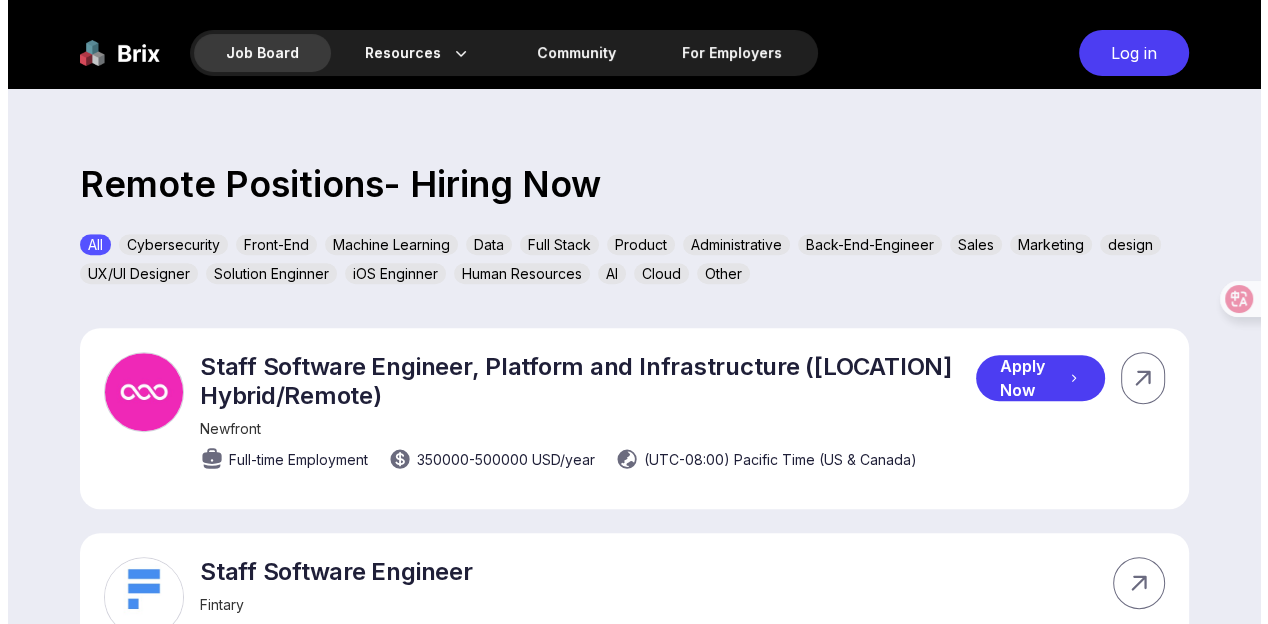 scroll, scrollTop: 0, scrollLeft: 0, axis: both 